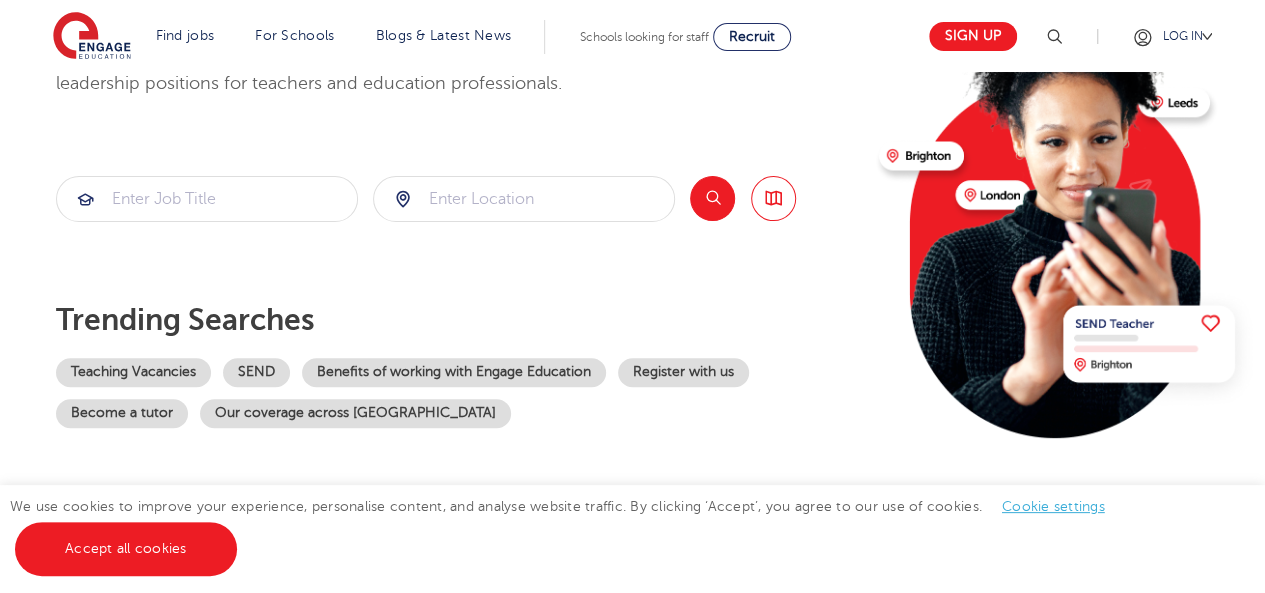 scroll, scrollTop: 206, scrollLeft: 0, axis: vertical 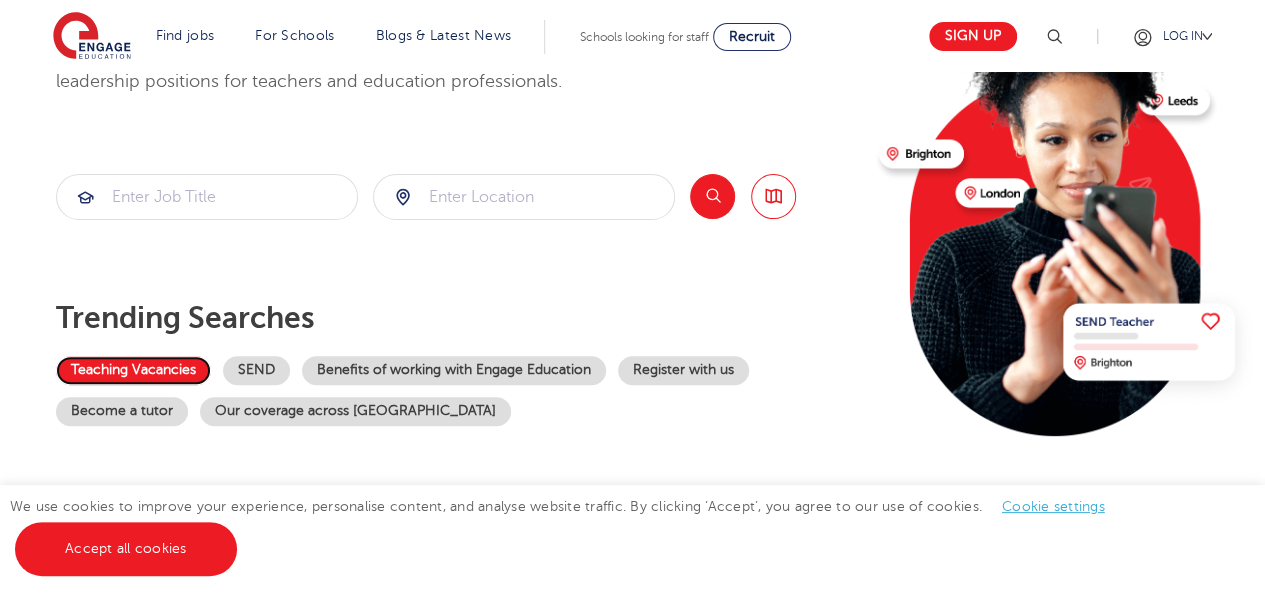 click on "Teaching Vacancies" at bounding box center (133, 370) 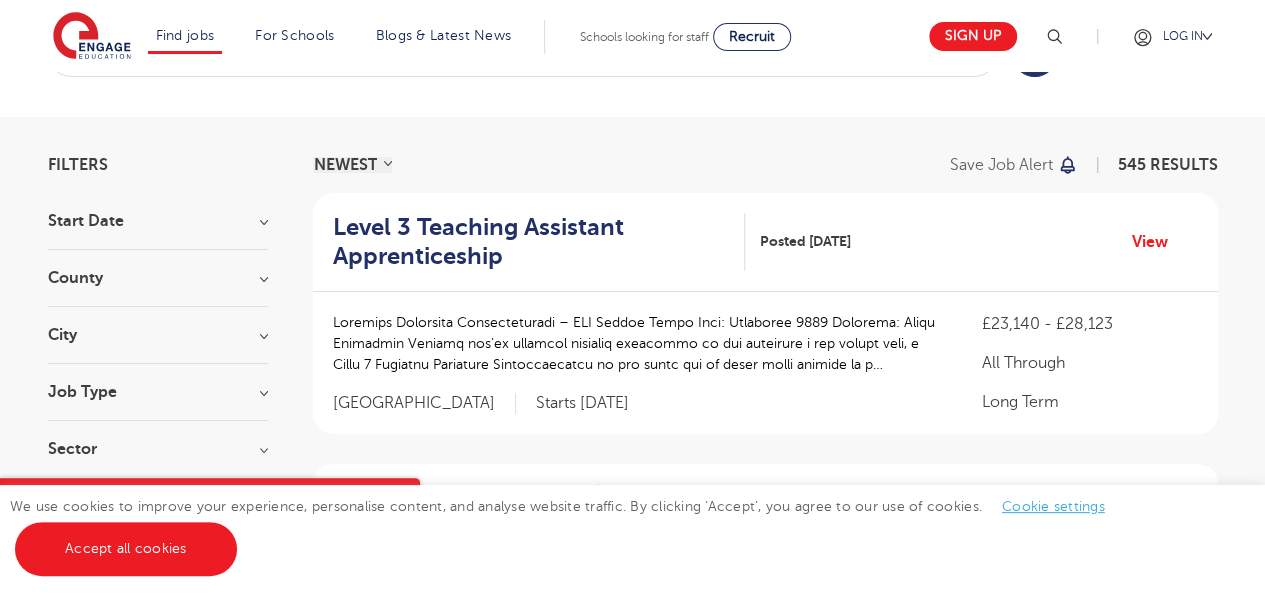 scroll, scrollTop: 100, scrollLeft: 0, axis: vertical 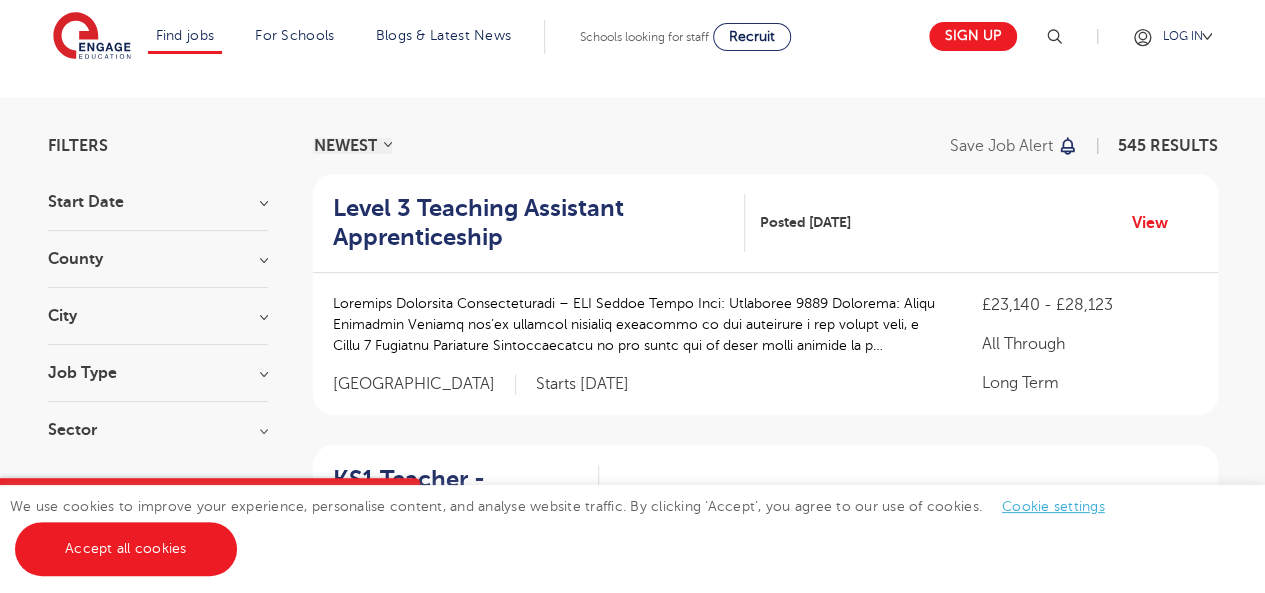 click on "Job Type     Long Term   145       Daily Supply   43       SEND   13       Permanent   12       Support Services   11" at bounding box center [158, 383] 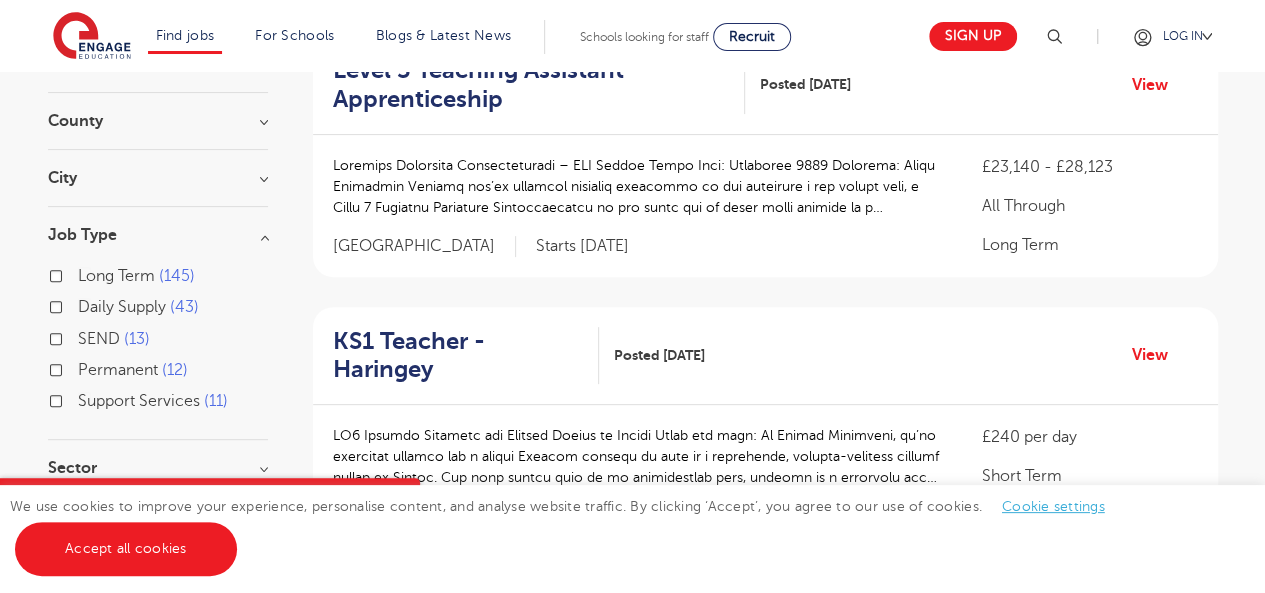 scroll, scrollTop: 240, scrollLeft: 0, axis: vertical 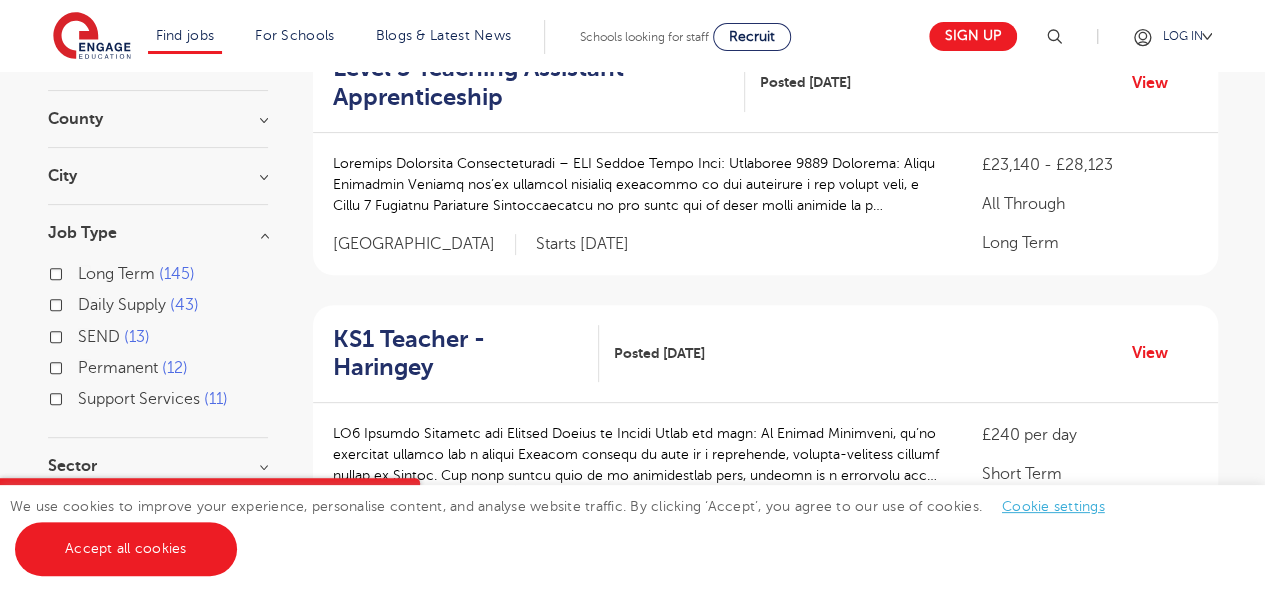 click on "Permanent   12" at bounding box center [133, 368] 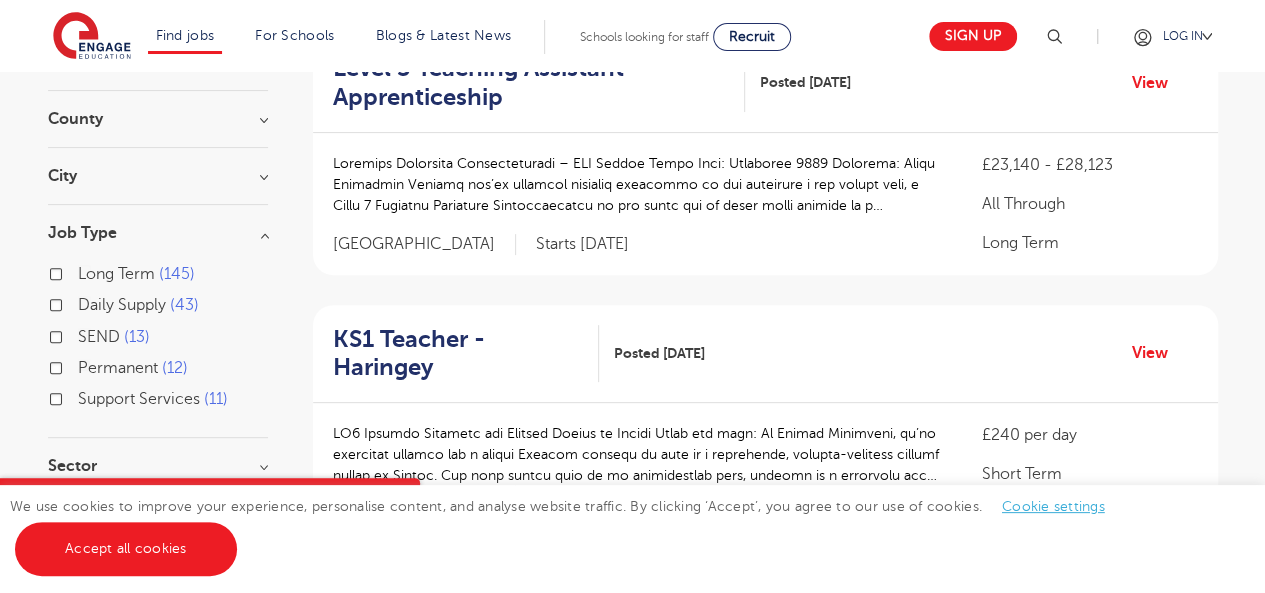 click on "Permanent   12" at bounding box center [84, 365] 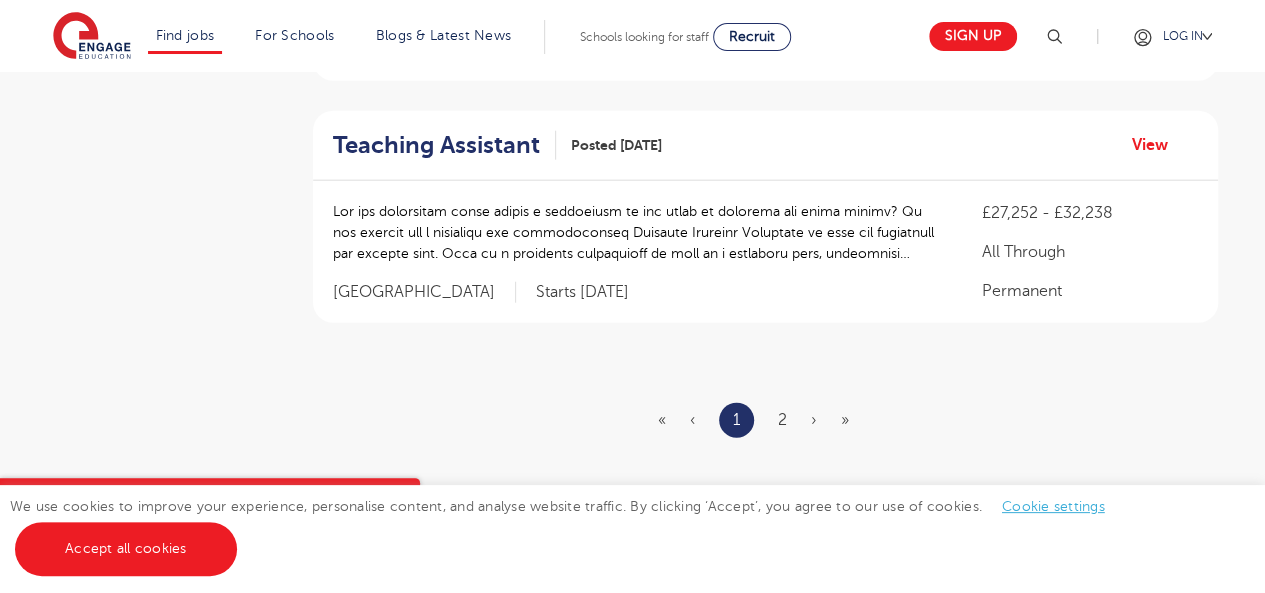 scroll, scrollTop: 2413, scrollLeft: 0, axis: vertical 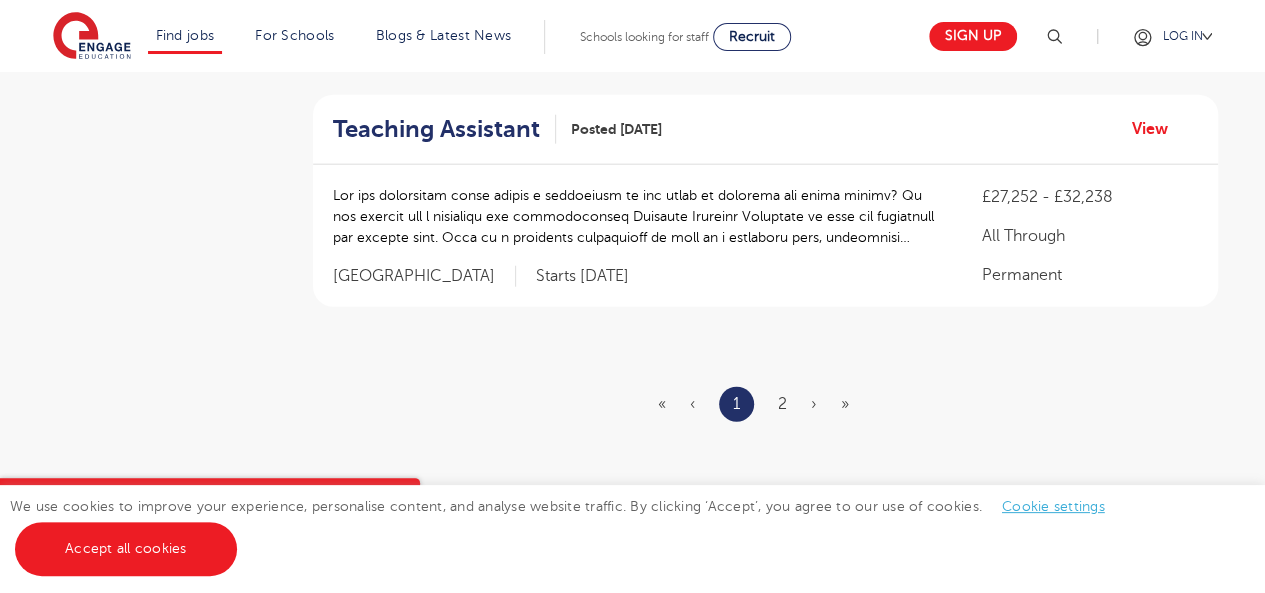 click on "« ‹ 1 2 › »" at bounding box center [765, 404] 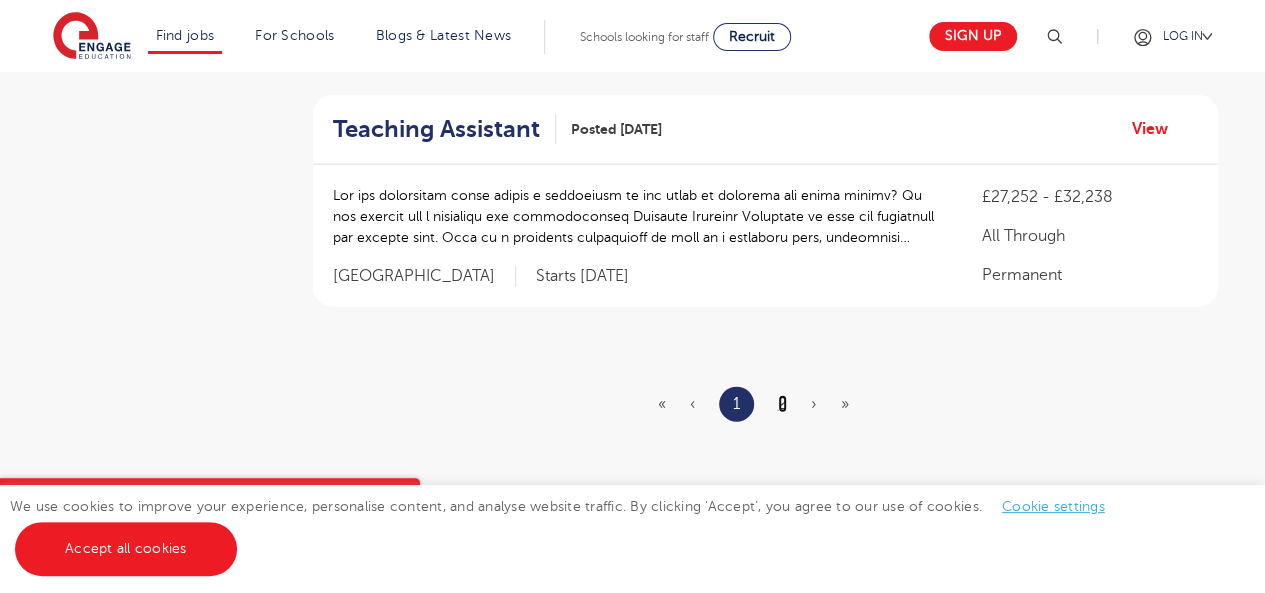 click on "2" at bounding box center [782, 404] 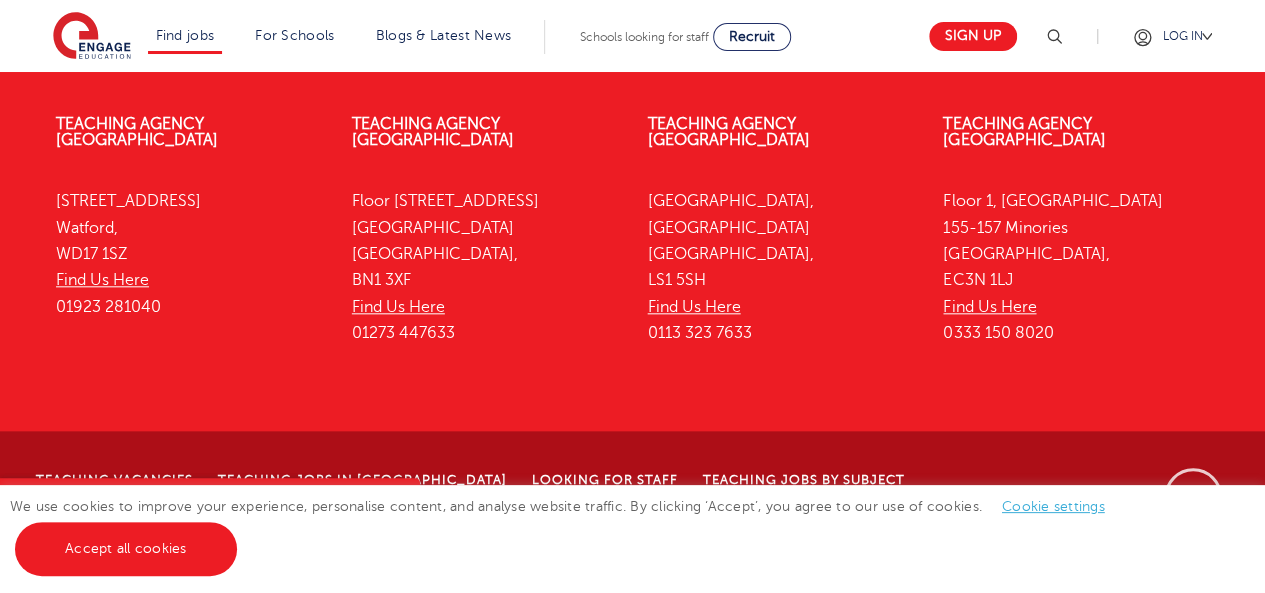 scroll, scrollTop: 0, scrollLeft: 0, axis: both 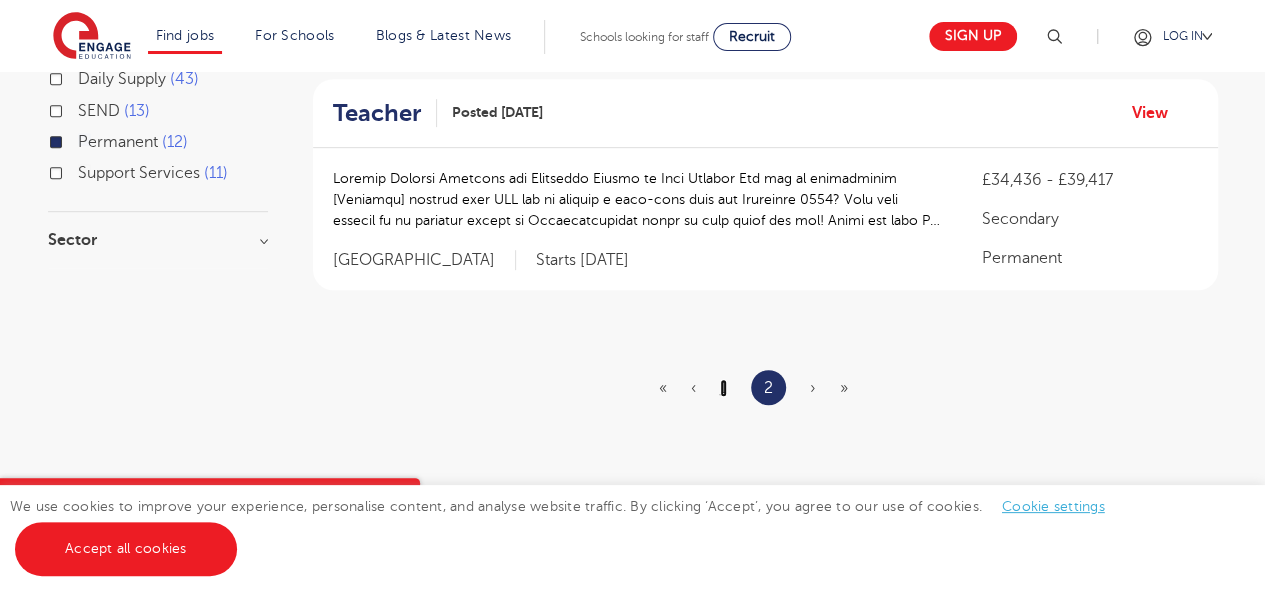 click on "1" at bounding box center [723, 388] 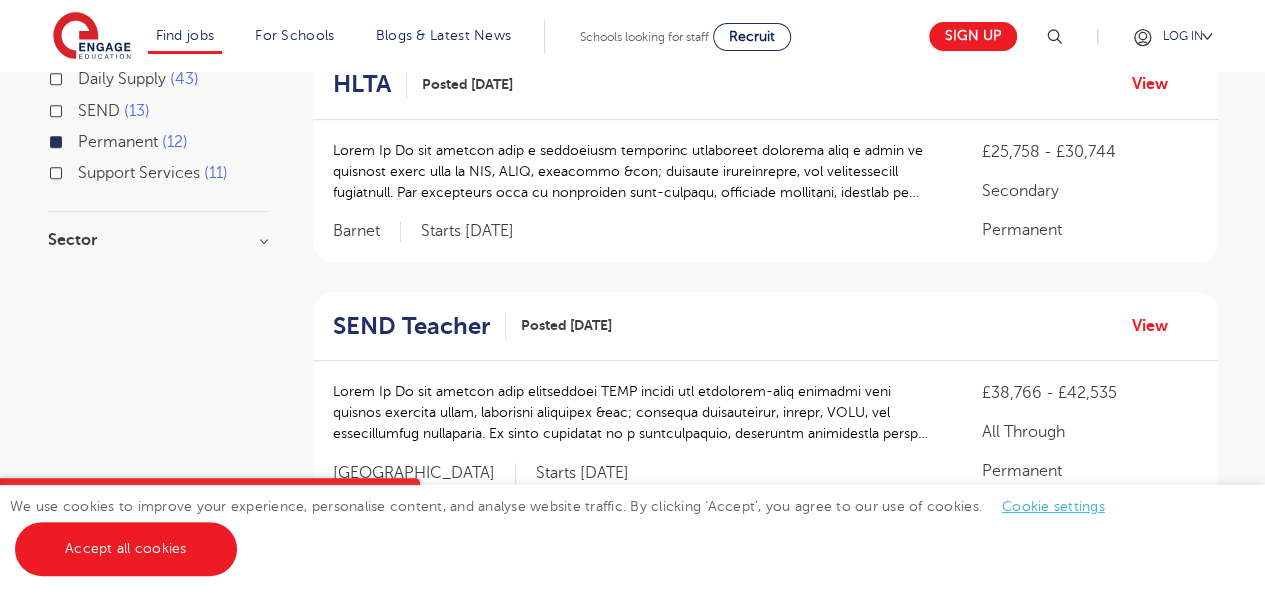 scroll, scrollTop: 0, scrollLeft: 0, axis: both 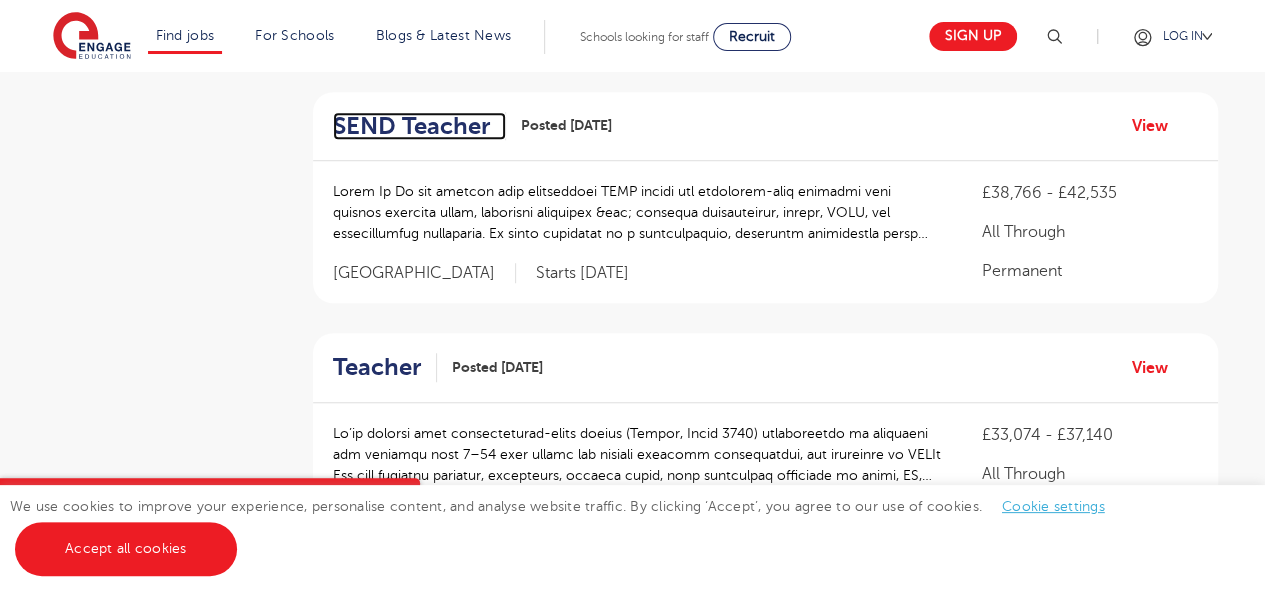 click on "SEND Teacher" at bounding box center [411, 126] 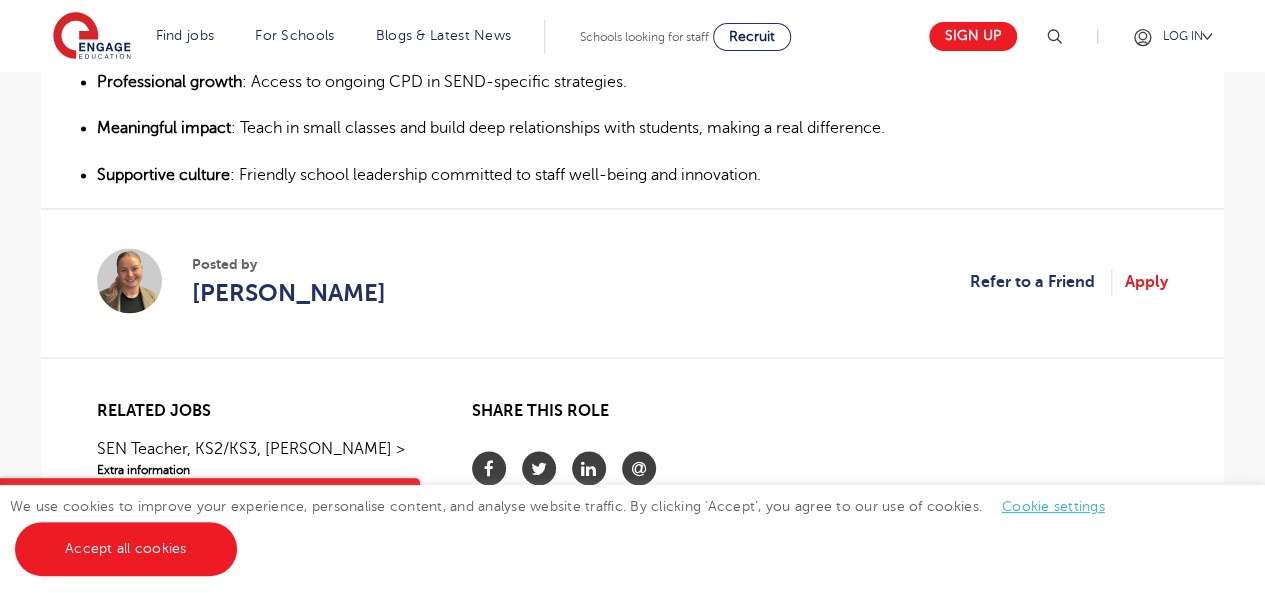 scroll, scrollTop: 1454, scrollLeft: 0, axis: vertical 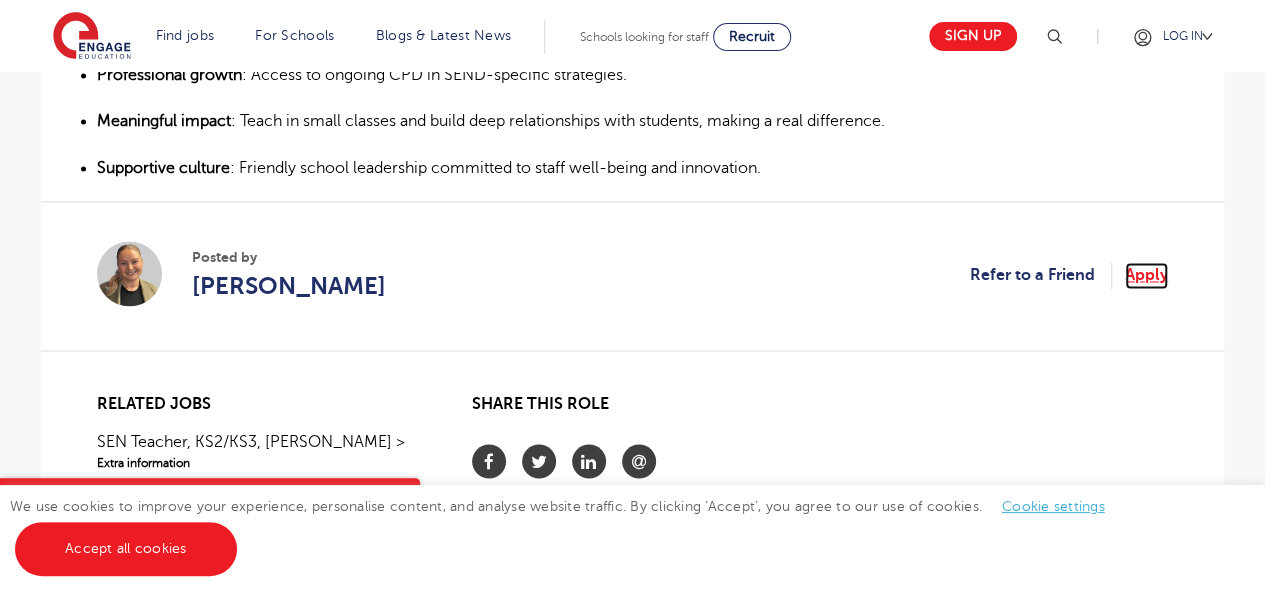 click on "Apply" at bounding box center (1146, 275) 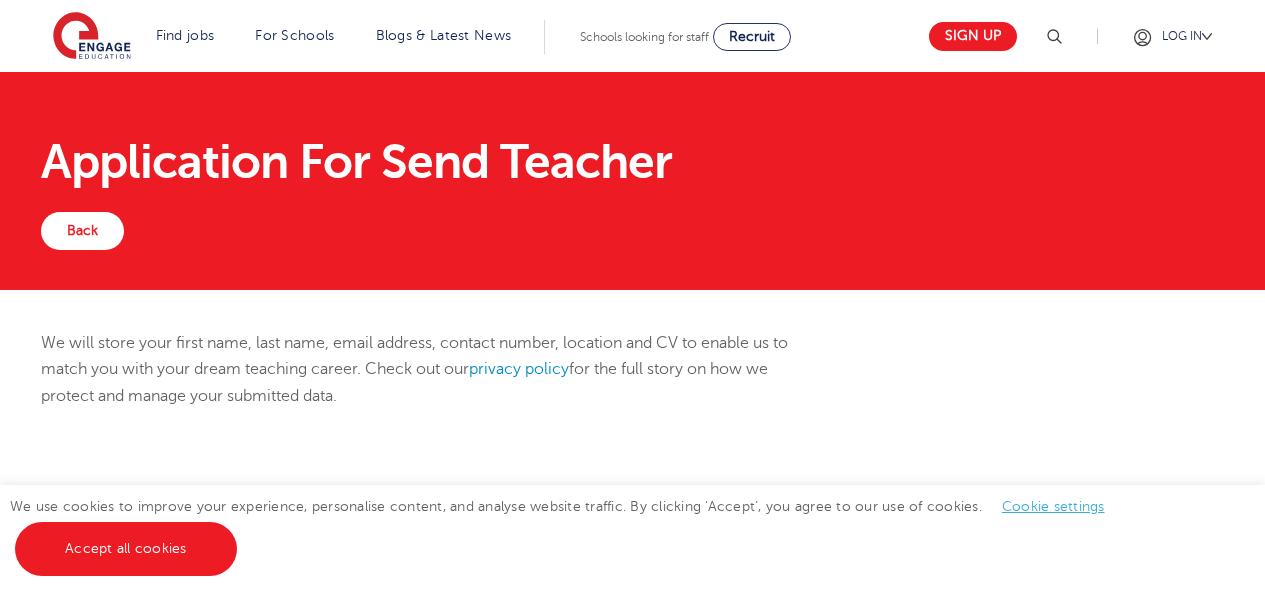 scroll, scrollTop: 0, scrollLeft: 0, axis: both 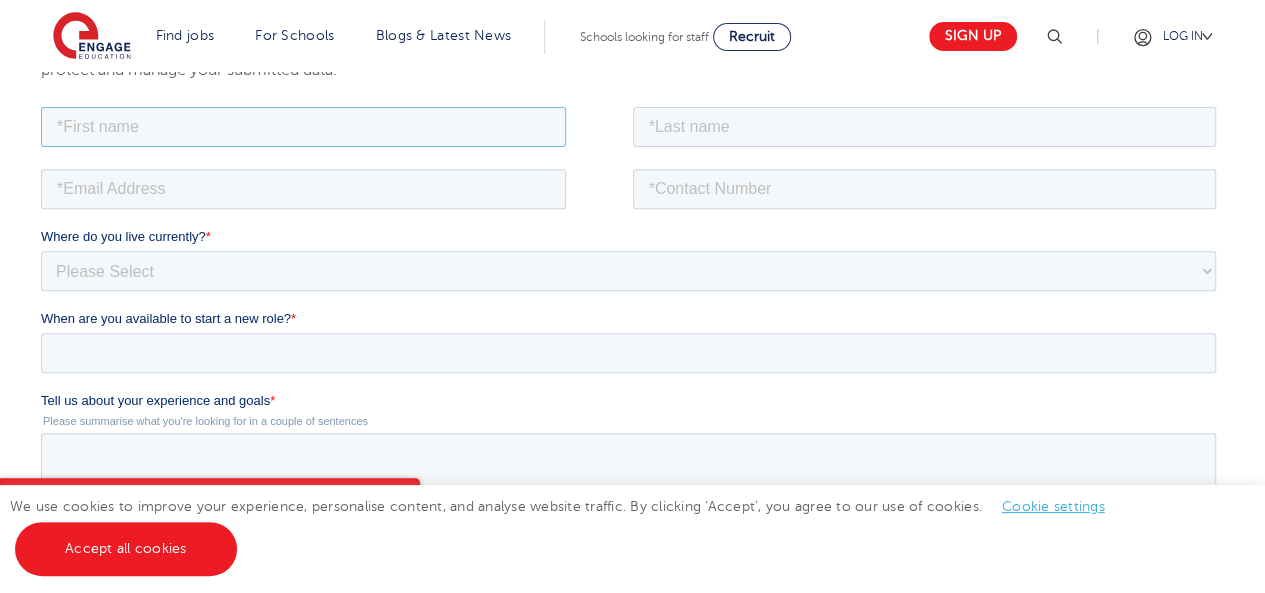 click at bounding box center [303, 126] 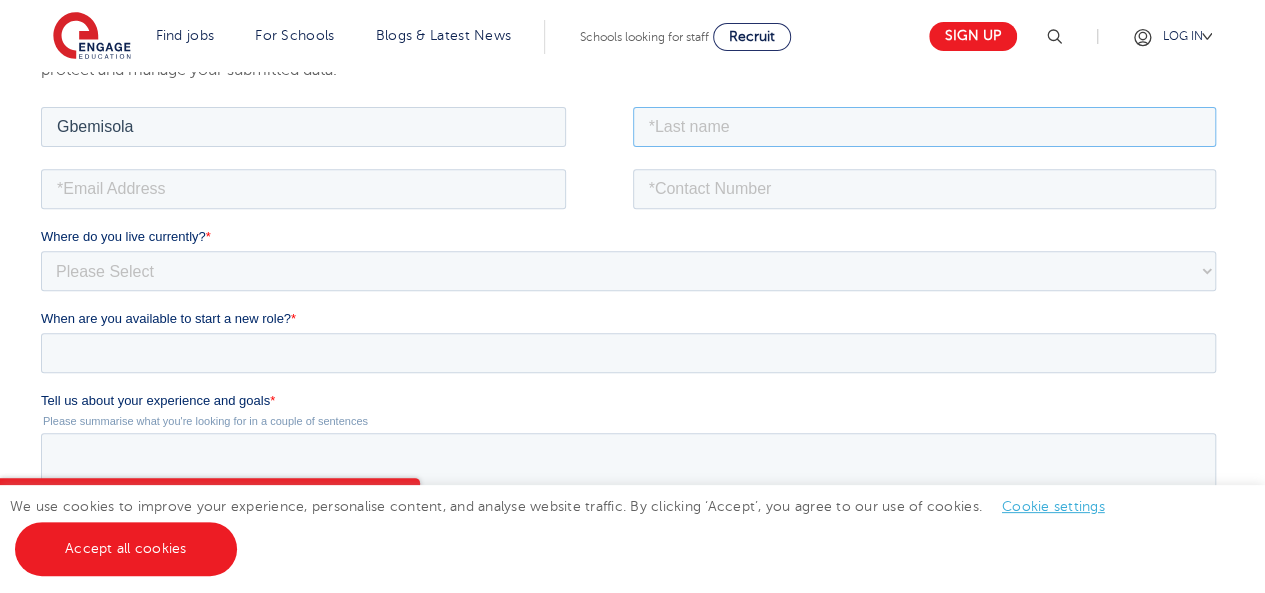 type on "Olugbile" 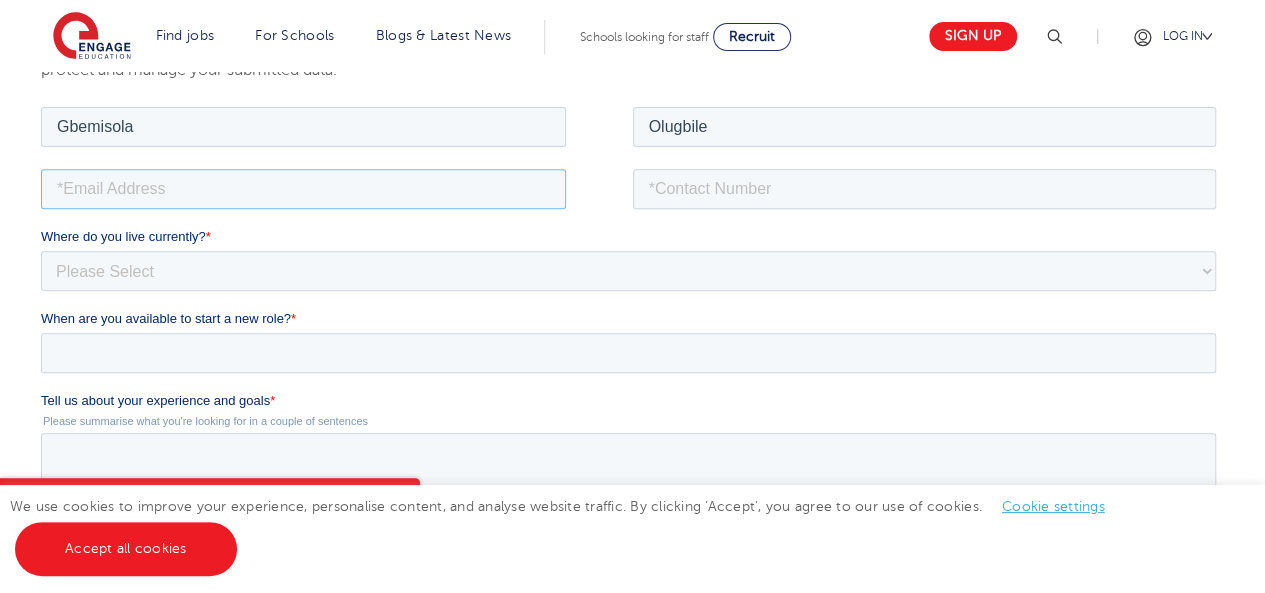 type on "olugbile.gbemmysolah@gmail.com" 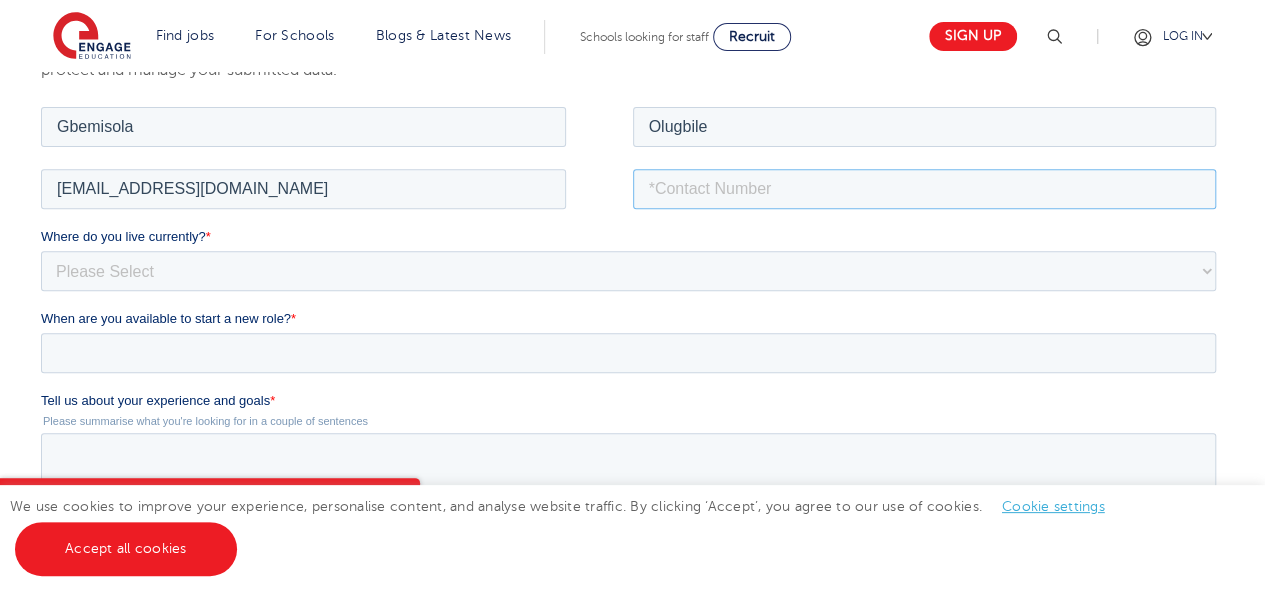 type on "07508119481" 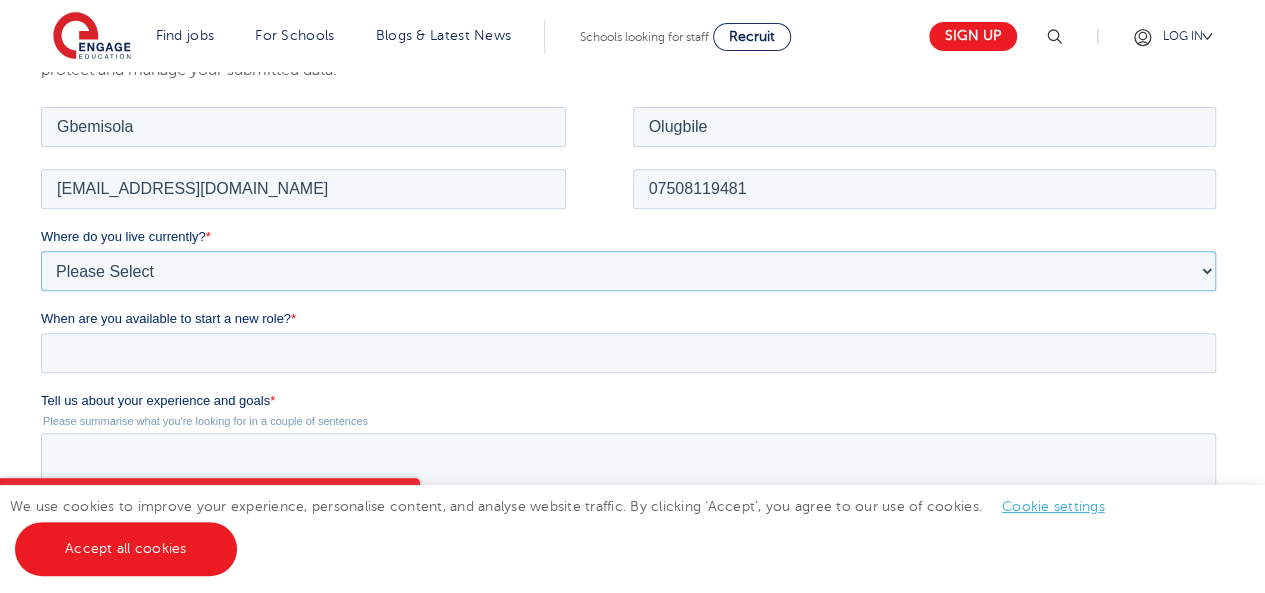 click on "Please Select UK Canada Ireland Australia New Zealand Europe USA South Africa Jamaica Africa Asia Middle East South America Caribbean" at bounding box center (628, 270) 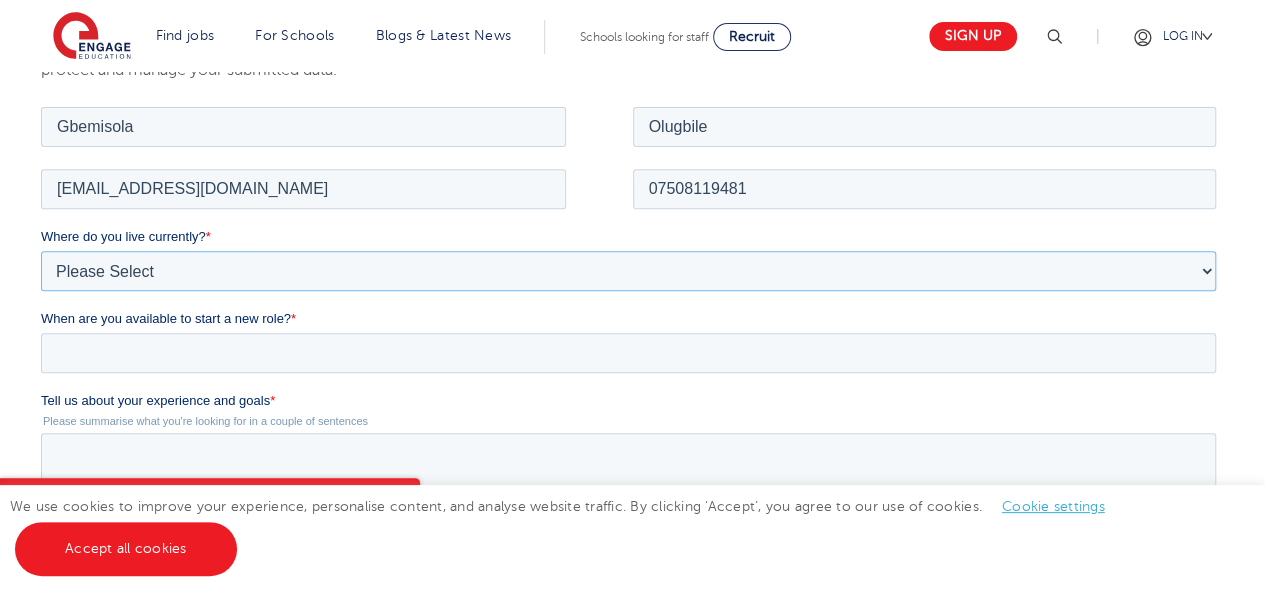 select on "UK" 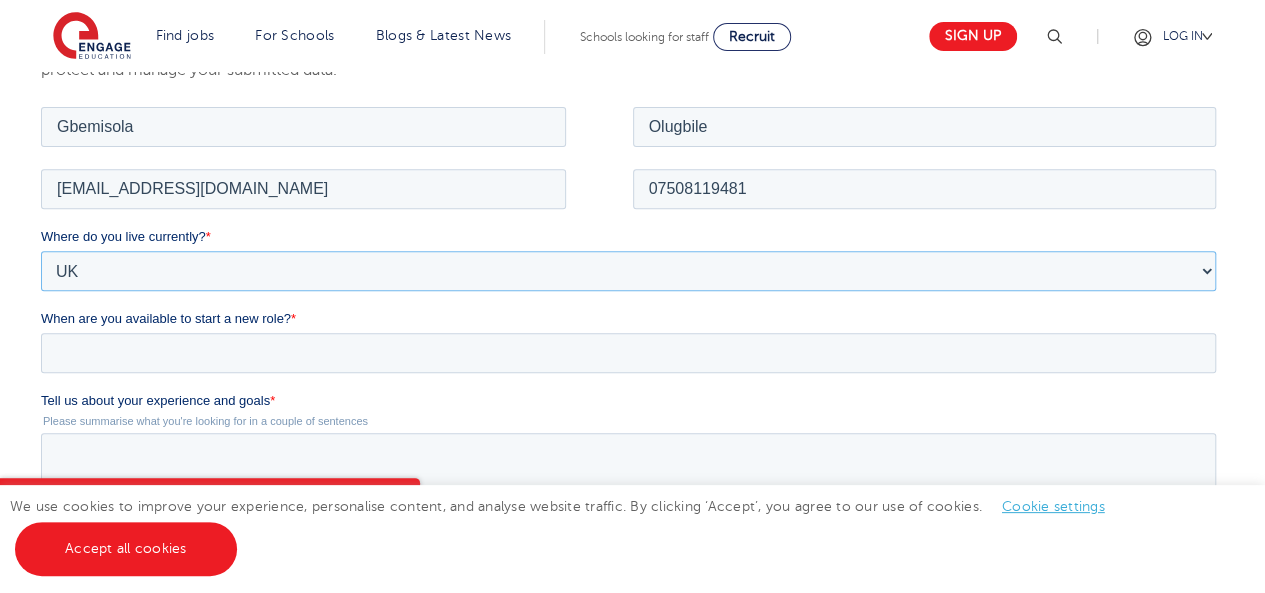 click on "Please Select UK Canada Ireland Australia New Zealand Europe USA South Africa Jamaica Africa Asia Middle East South America Caribbean" at bounding box center (628, 270) 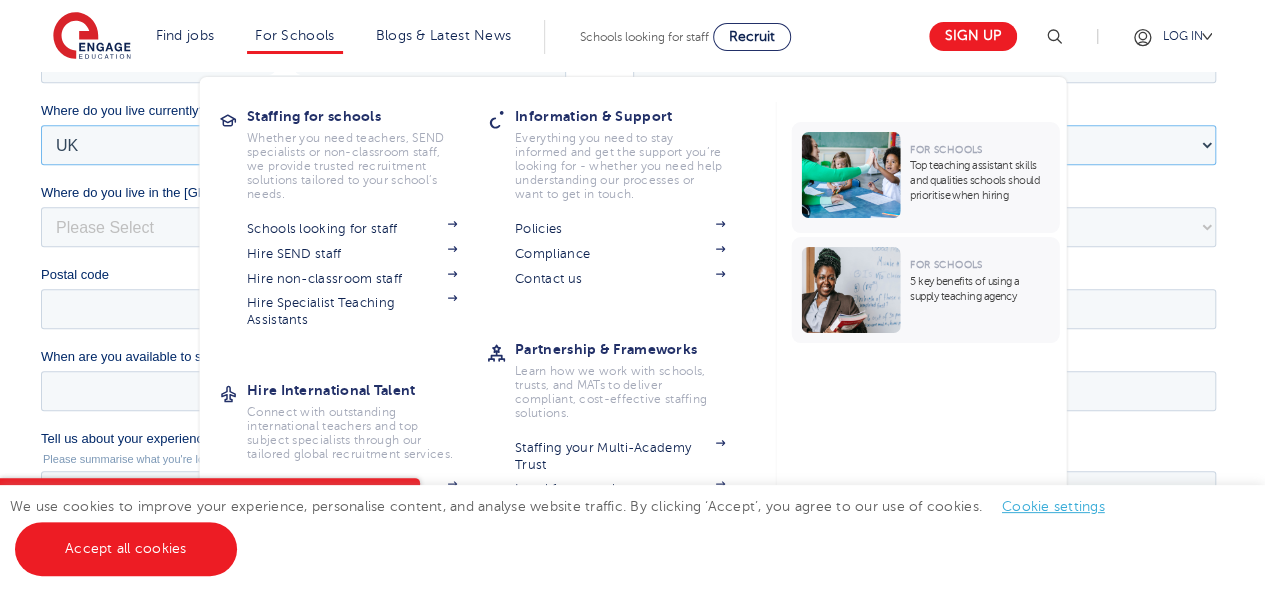 scroll, scrollTop: 453, scrollLeft: 0, axis: vertical 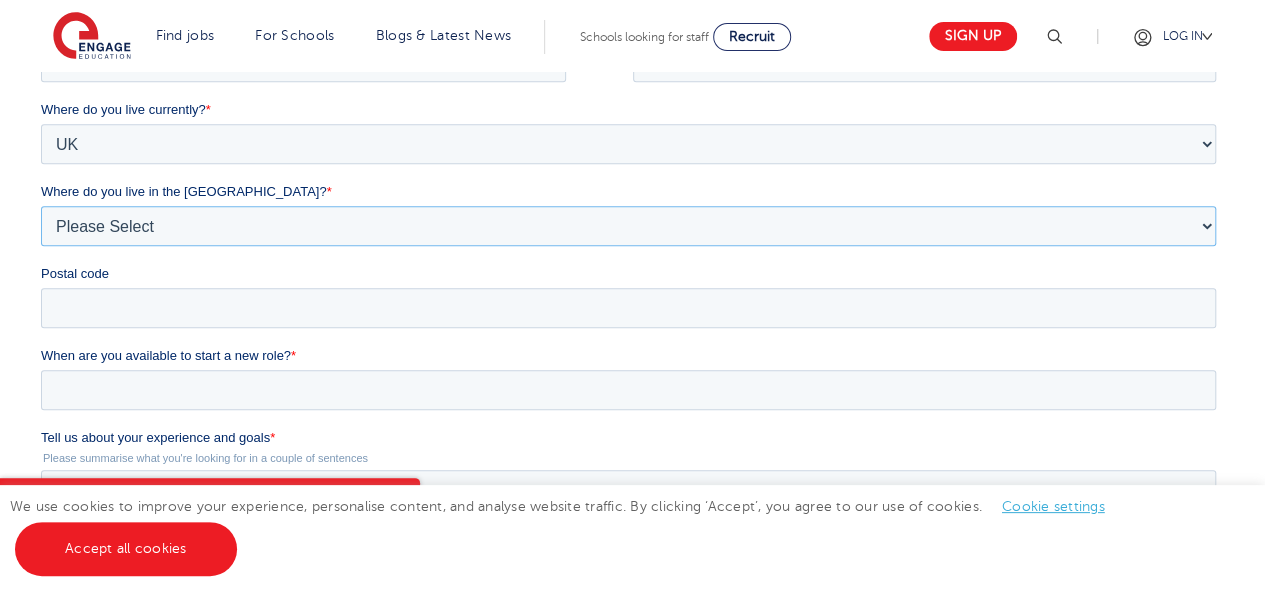 click on "Please Select Overseas Barnsley Bedfordshire Berkshire Bournemouth Bracknell Forest Bradford Brighton and Hove Bristol Buckinghamshire Calderdale Cambridgeshire Cheshire City of London City of Plymouth Cornwall County Durham Cumbria Derbyshire Devon Doncaster Dorset Durham Durham and North Yorkshire East Riding of Yorkshire East Sussex Essex Gloucestershire Hampshire Herefordshire Hertfordshire Hull Isle of Wight Kent Kirklees Lancashire Leeds Leicestershire Lincolnshire London Luton Luton South Luton Town Centre Manchester Medway Merseyside Milton Keynes Norfolk Northamptonshire North Somerset Northumberland North Yorkshire Nottinghamshire Oxfordshire Peterborough Poole Portsmouth Reading Rotherham Rutland Sheffield Shropshire Slough Somerset Southampton Southend On Sea South Yorkshire Staffordshire Suffolk Surrey Thurrock Torbay Tyne and Wear Wakefield Warwickshire West Berkshire West Midlands West Sussex West Yorkshire Wiltshire Windsor and Maidenhead Wokingham Worcestershire York" at bounding box center (628, 226) 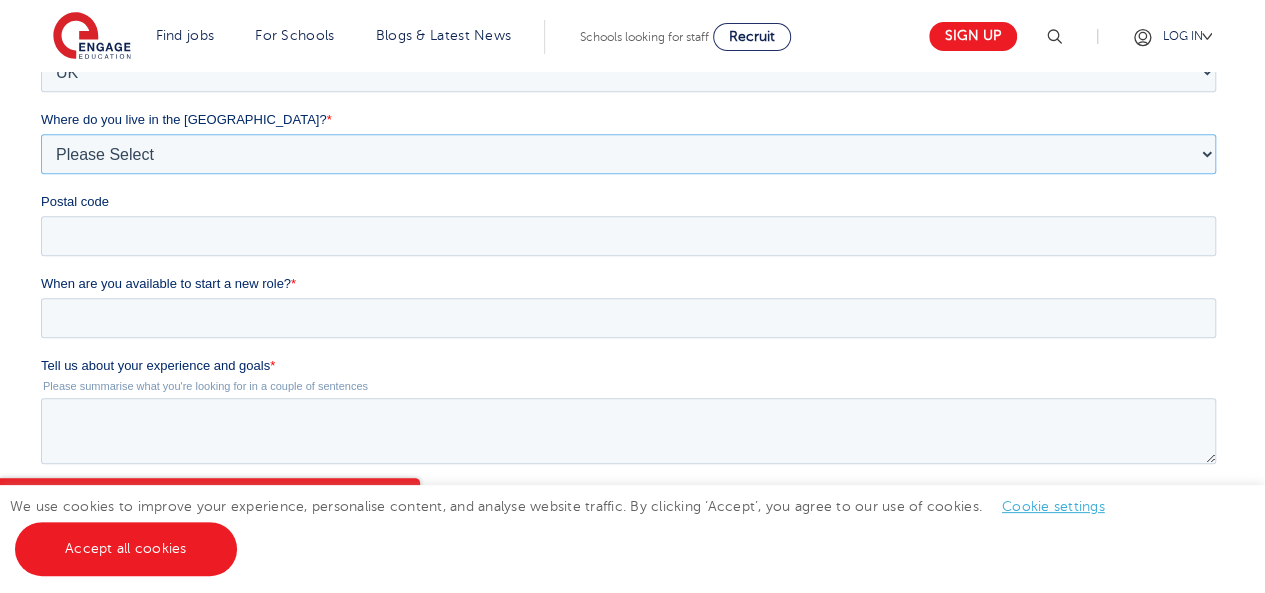 scroll, scrollTop: 540, scrollLeft: 0, axis: vertical 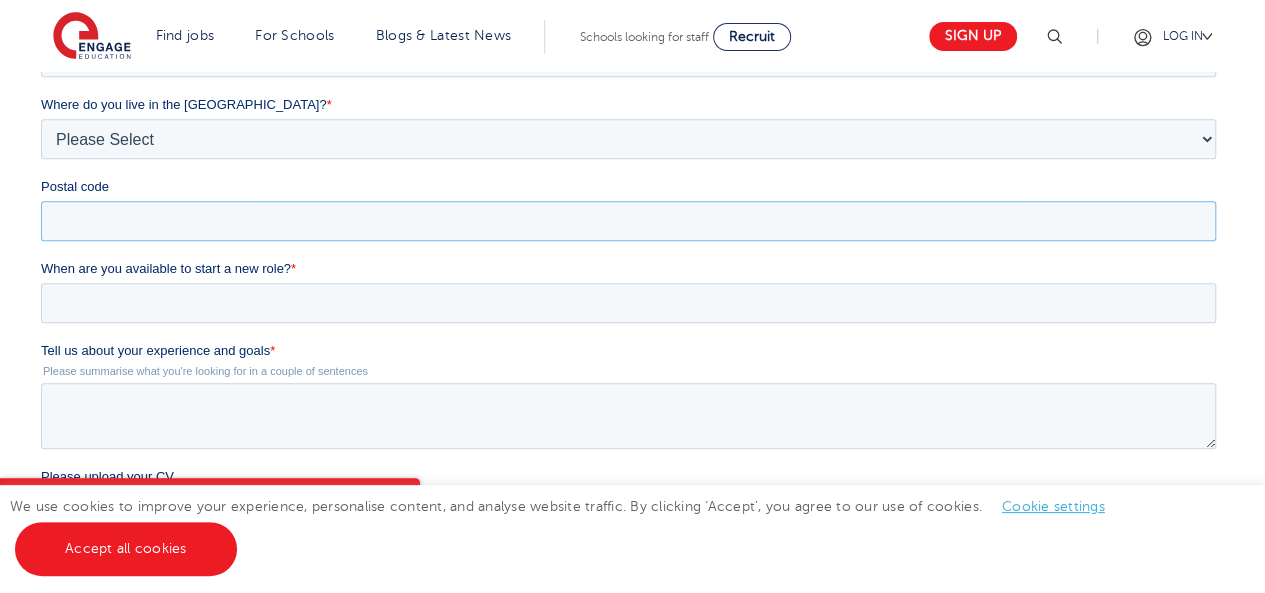 click on "Postal code" at bounding box center (628, 221) 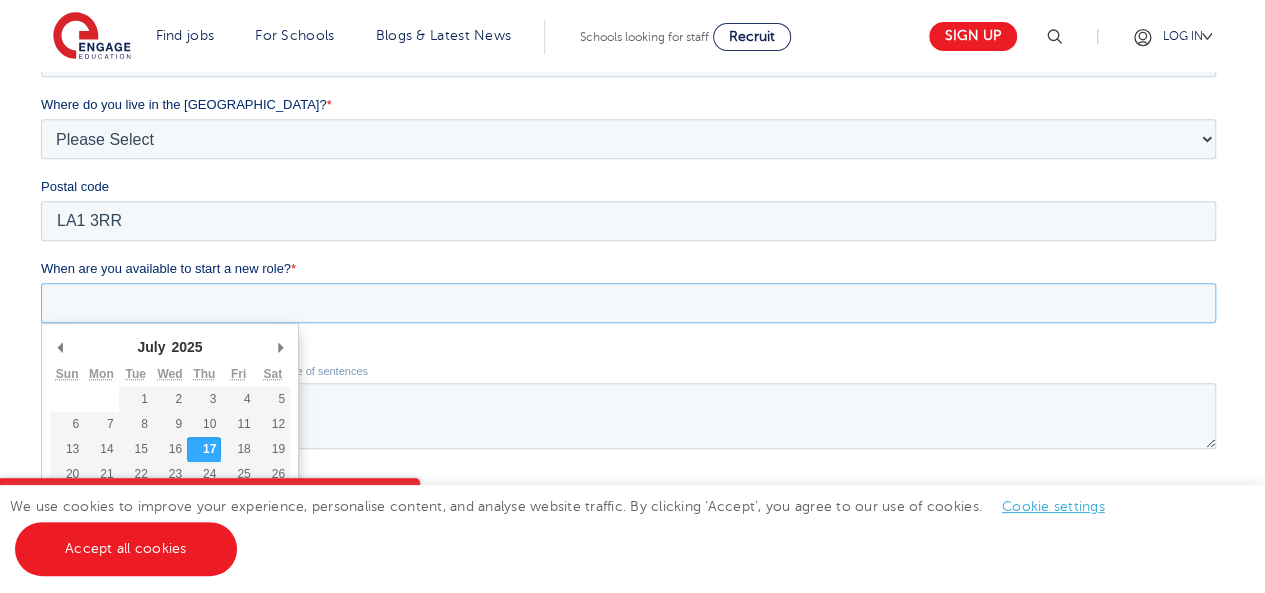 click on "When are you available to start a new role? *" at bounding box center (628, 303) 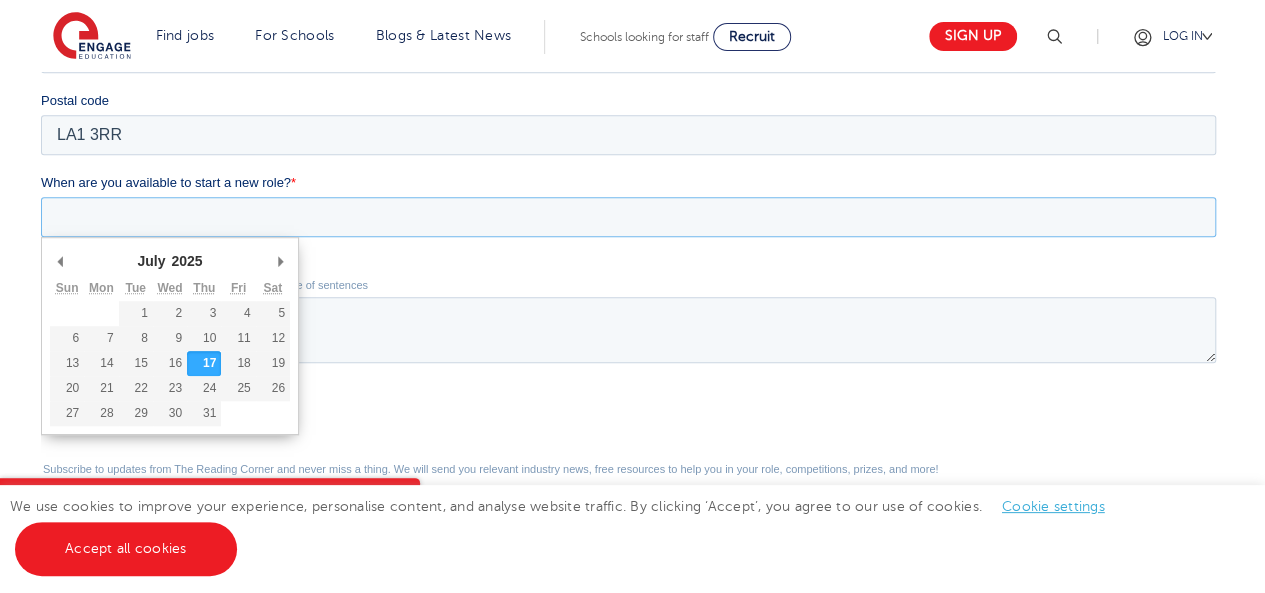 scroll, scrollTop: 633, scrollLeft: 0, axis: vertical 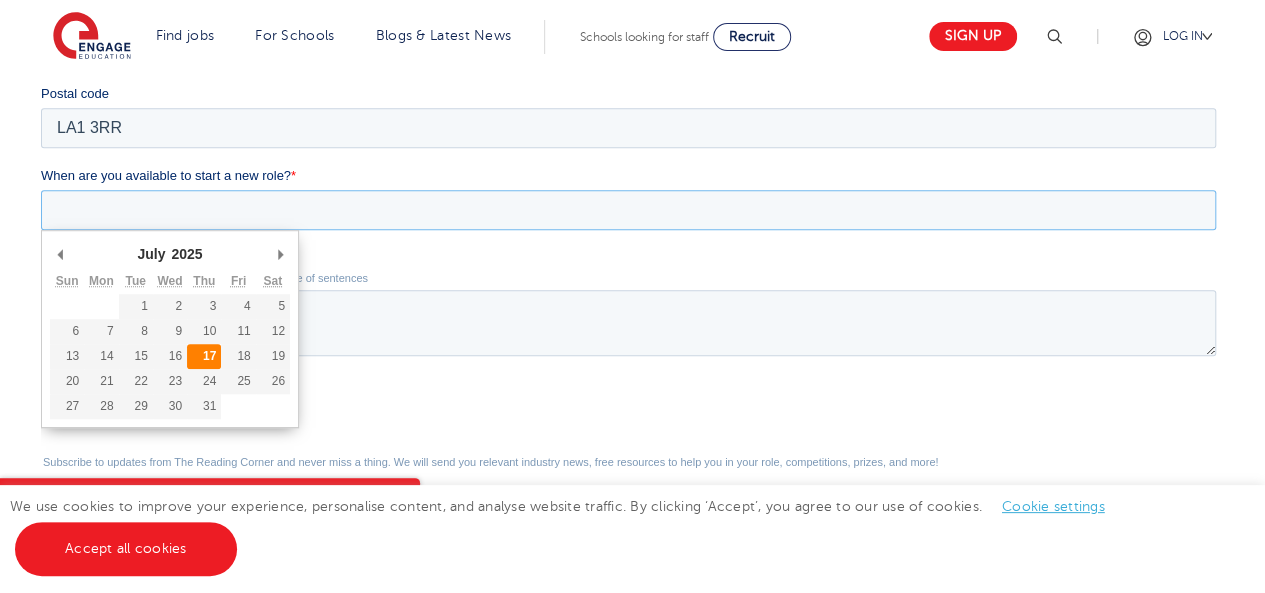 type on "2025-07-17" 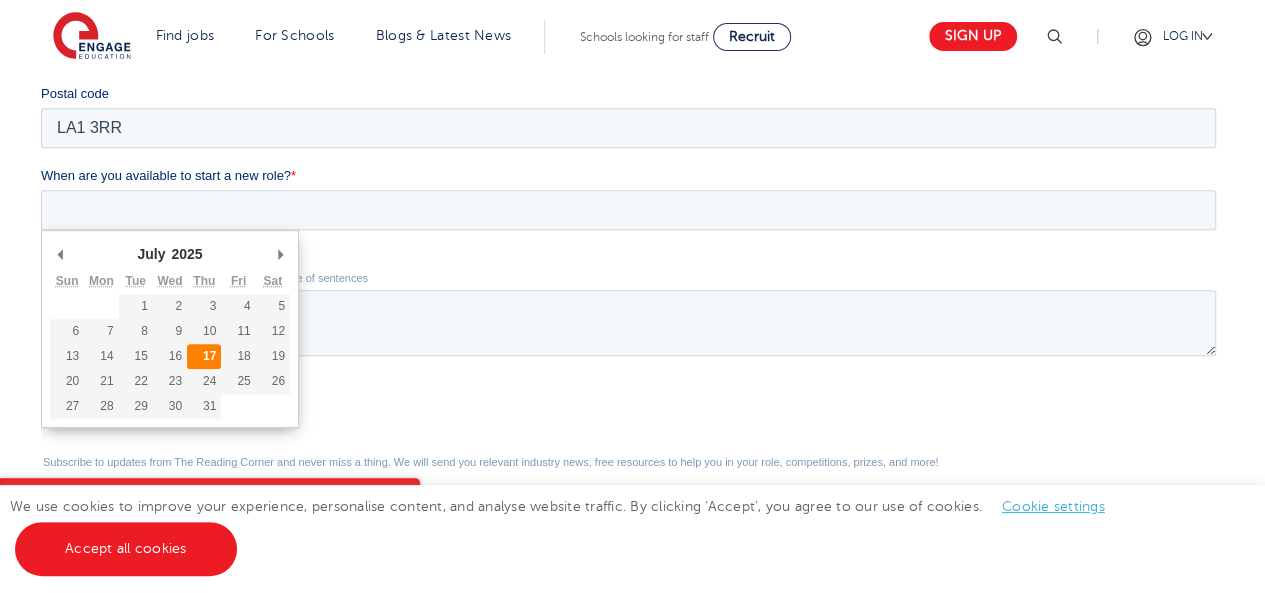 type on "2025/07/17" 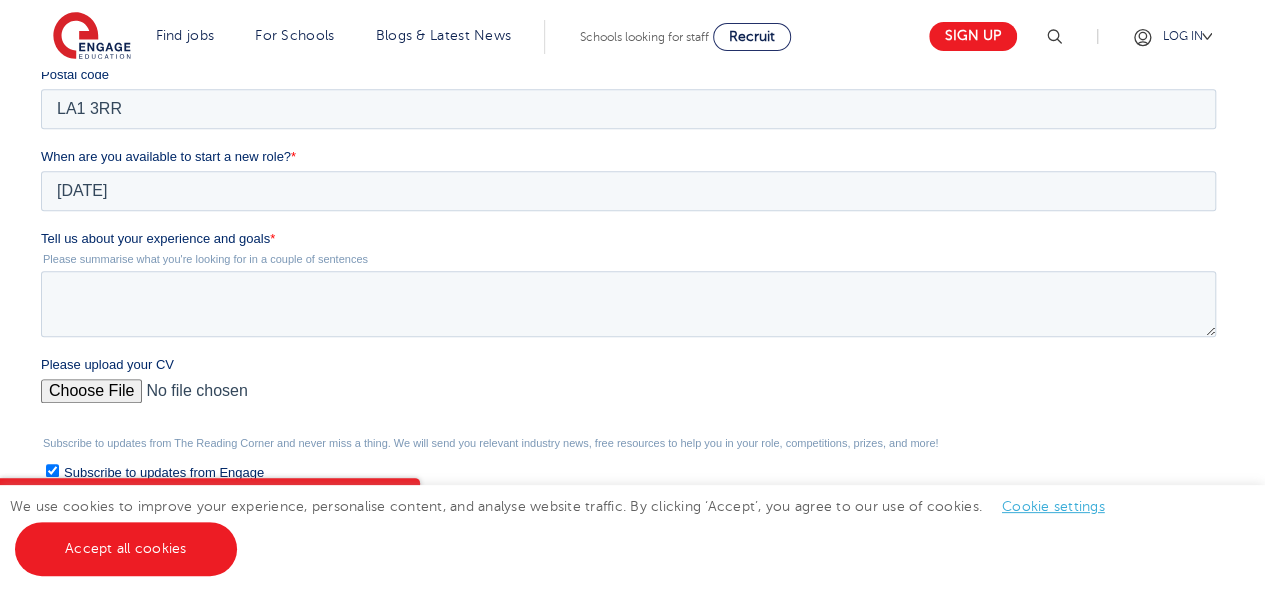 scroll, scrollTop: 653, scrollLeft: 0, axis: vertical 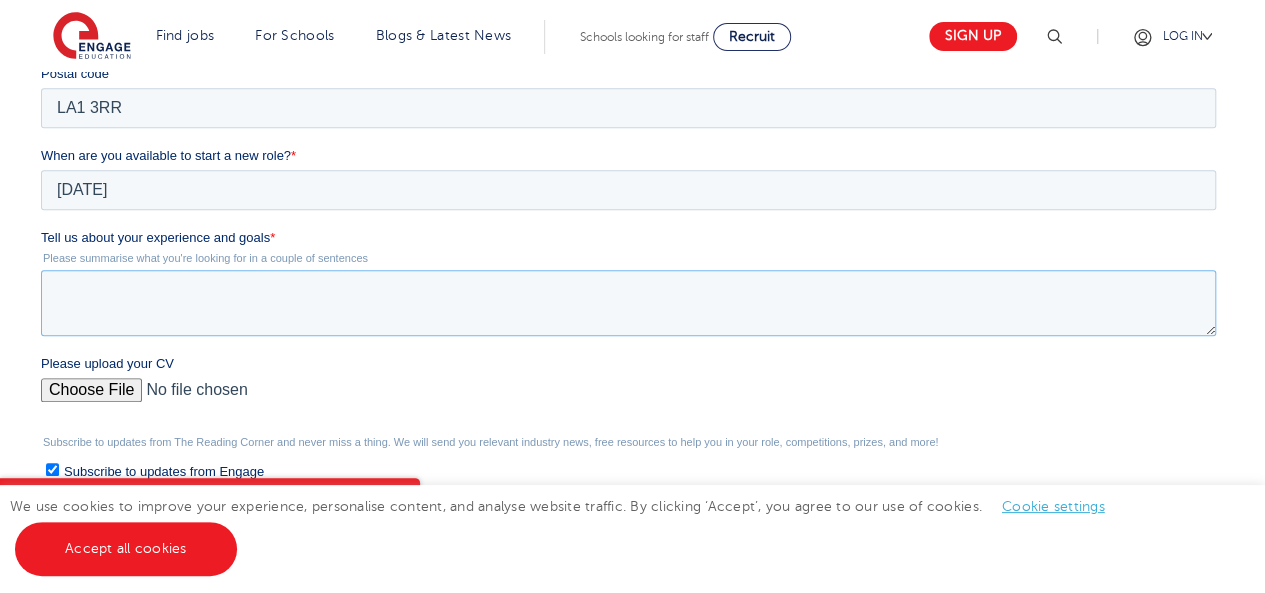click on "Tell us about your experience and goals *" at bounding box center [628, 303] 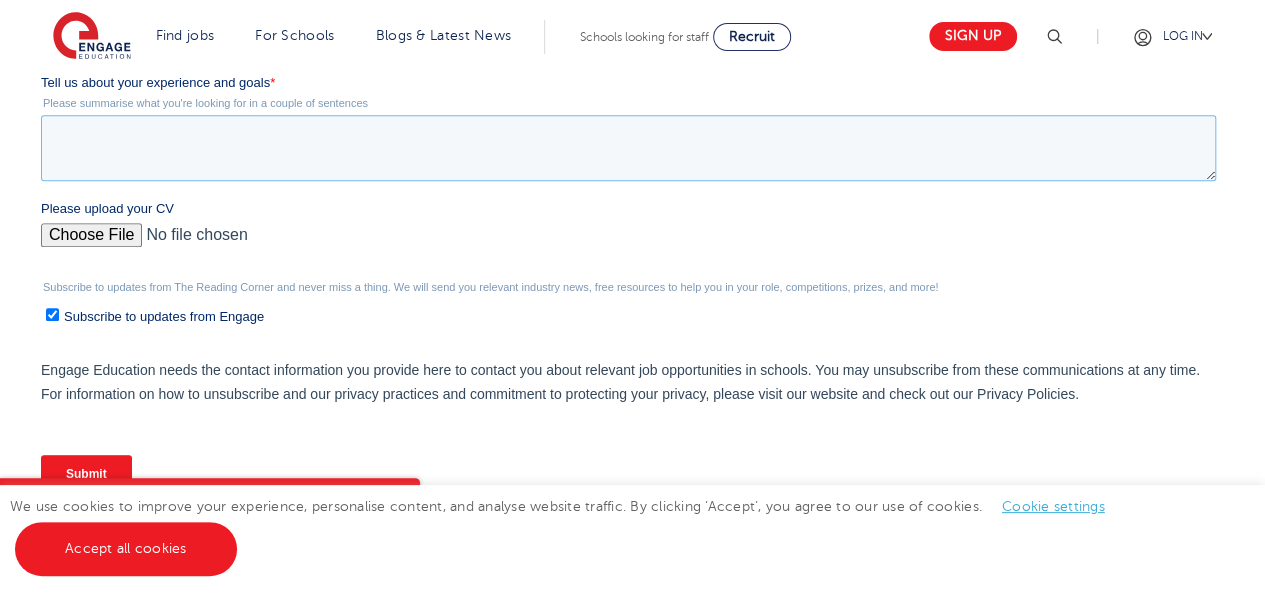 scroll, scrollTop: 793, scrollLeft: 0, axis: vertical 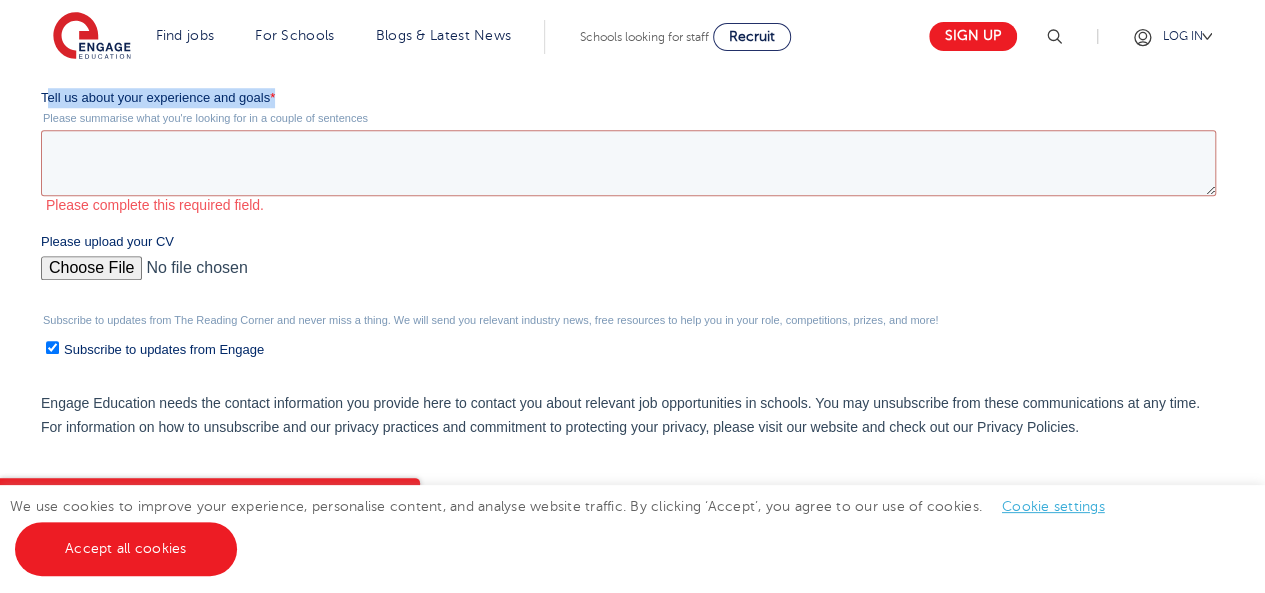 drag, startPoint x: 45, startPoint y: 96, endPoint x: 448, endPoint y: 104, distance: 403.0794 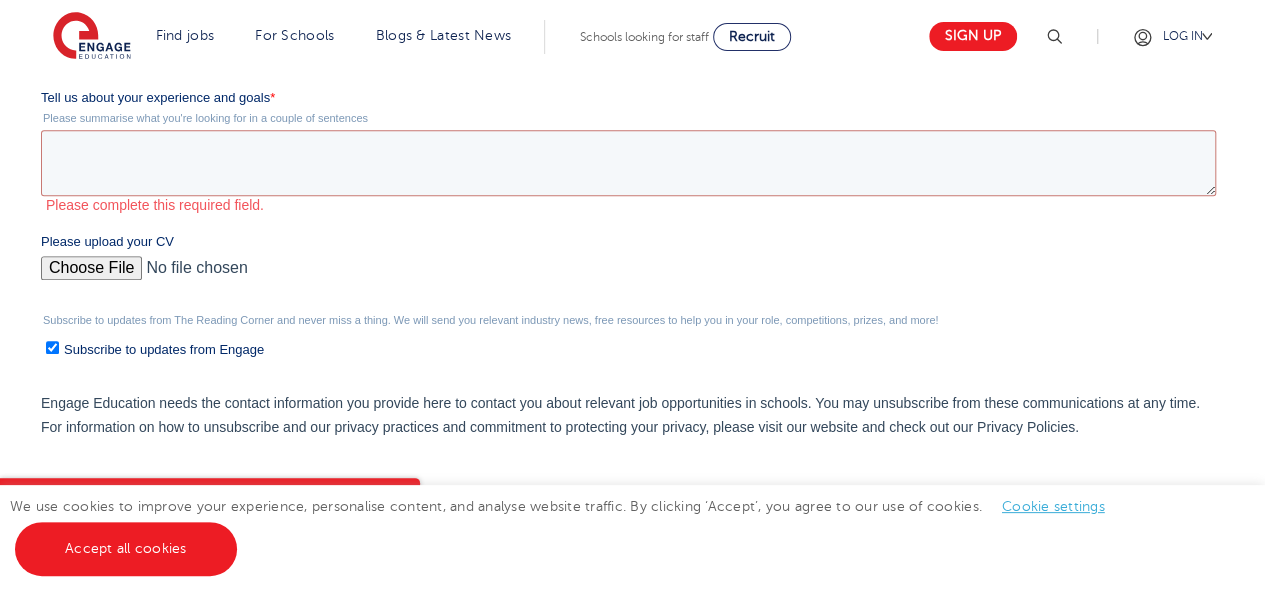 click on "Tell us about your experience and goals * Please summarise what you're looking for in a couple of sentences Please complete this required field." at bounding box center (632, 151) 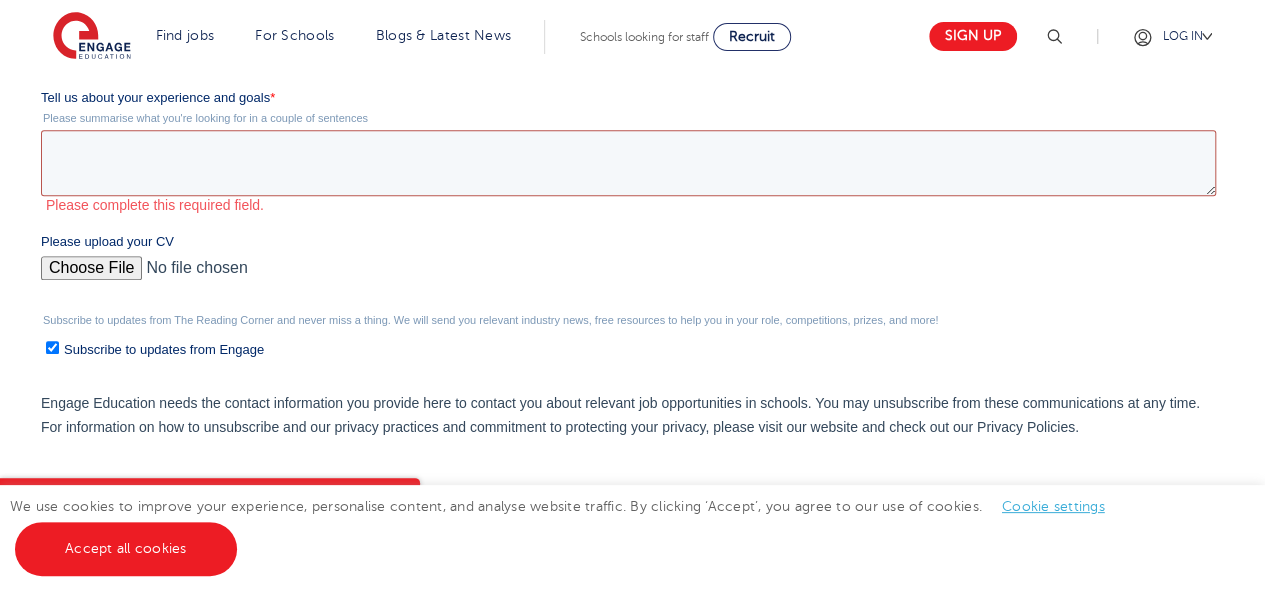 click on "Tell us about your experience and goals *" at bounding box center [628, 163] 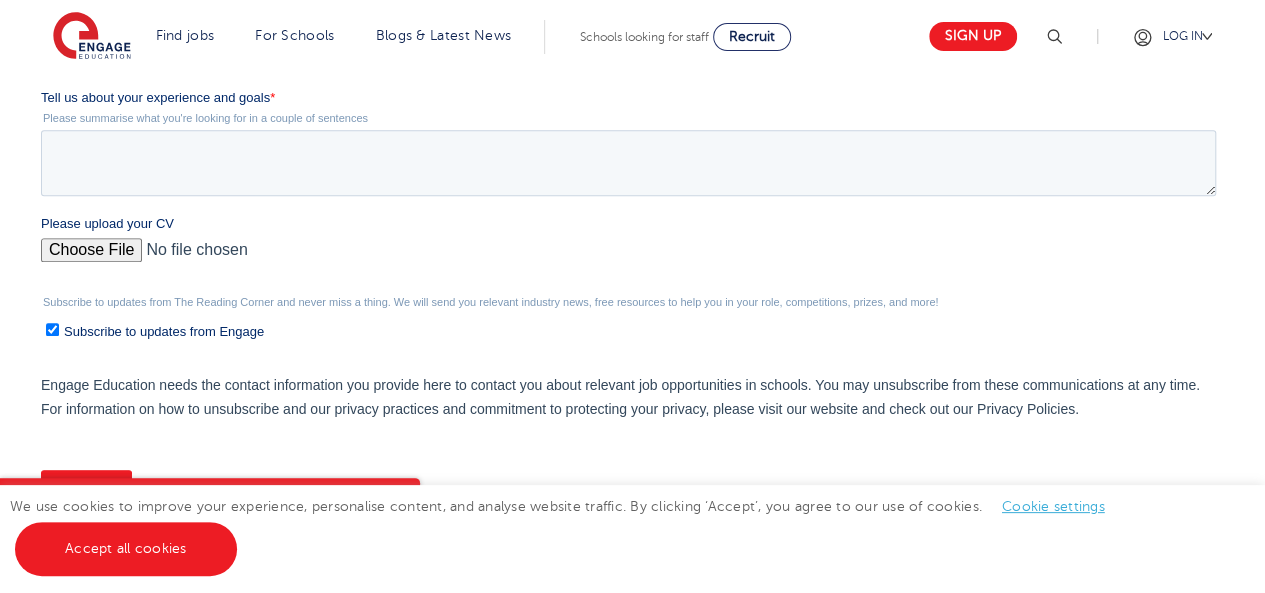 click on "*" at bounding box center (272, 97) 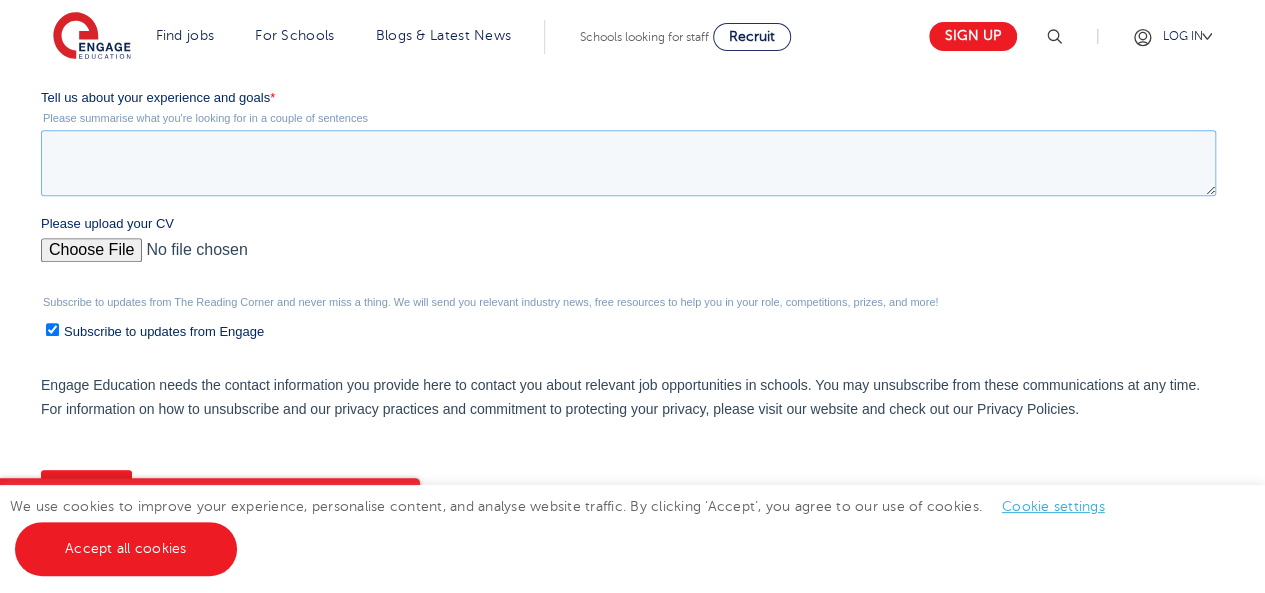 click on "Tell us about your experience and goals *" at bounding box center (628, 163) 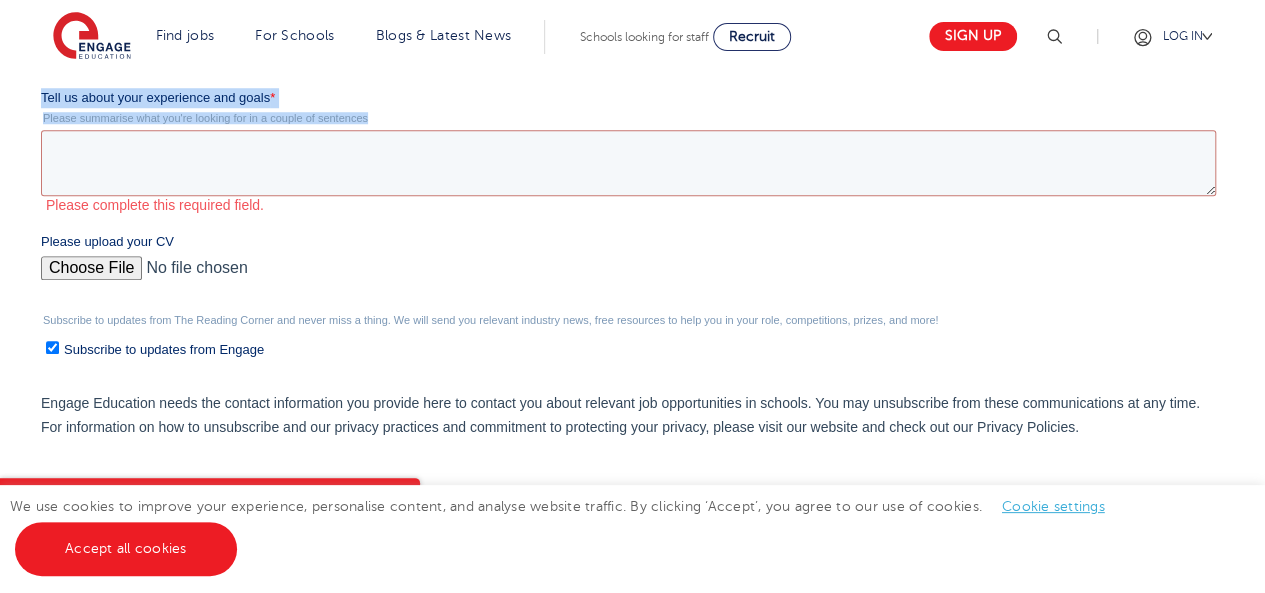 drag, startPoint x: 42, startPoint y: 92, endPoint x: 400, endPoint y: 124, distance: 359.4273 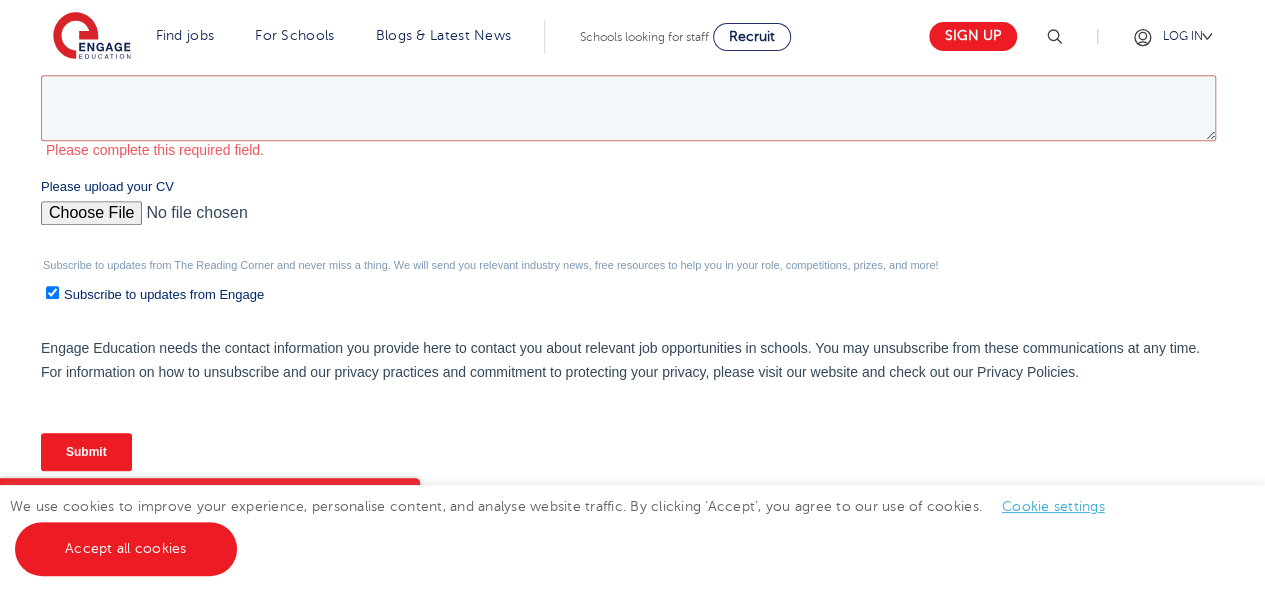 scroll, scrollTop: 860, scrollLeft: 0, axis: vertical 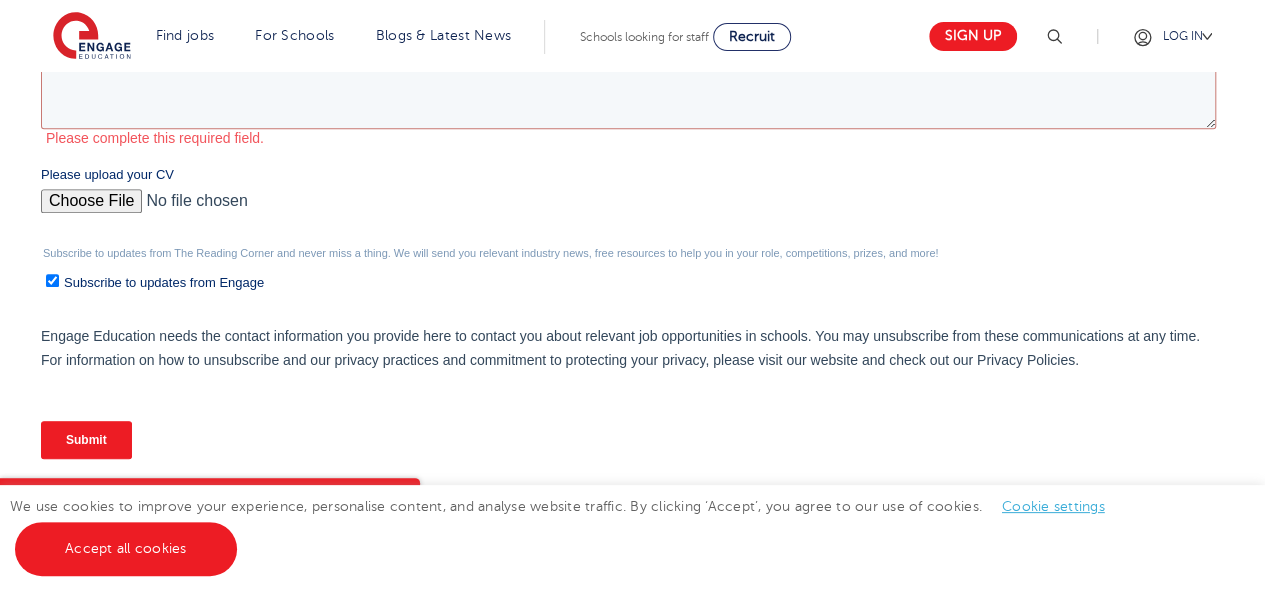click on "Please upload your CV" at bounding box center [628, 209] 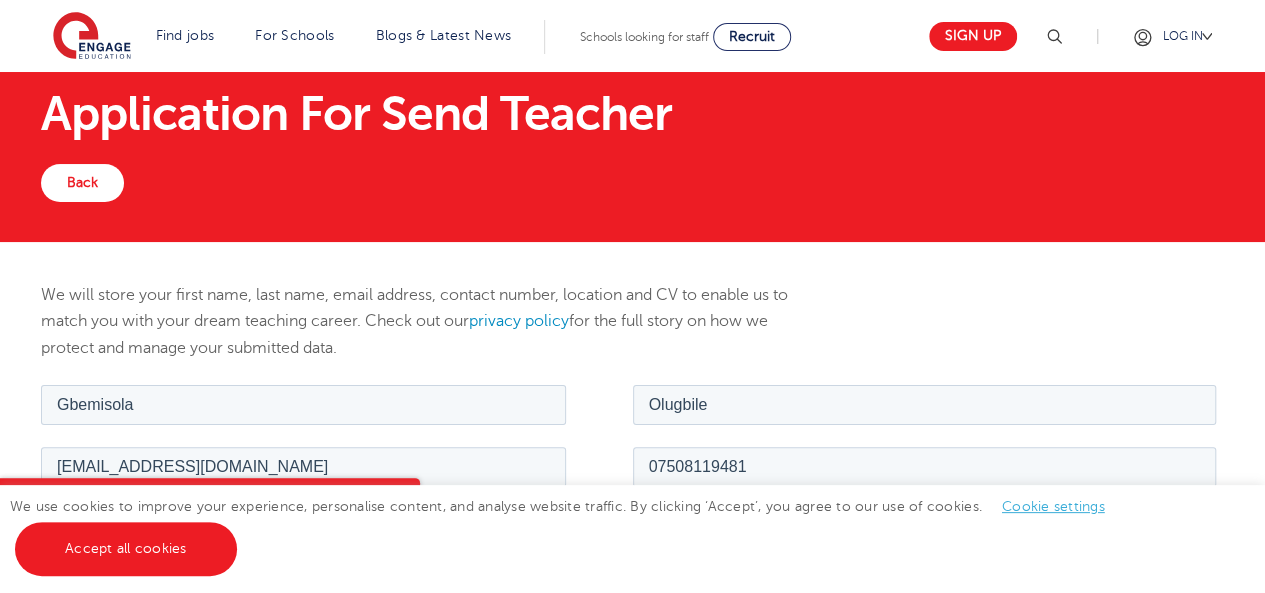 scroll, scrollTop: 60, scrollLeft: 0, axis: vertical 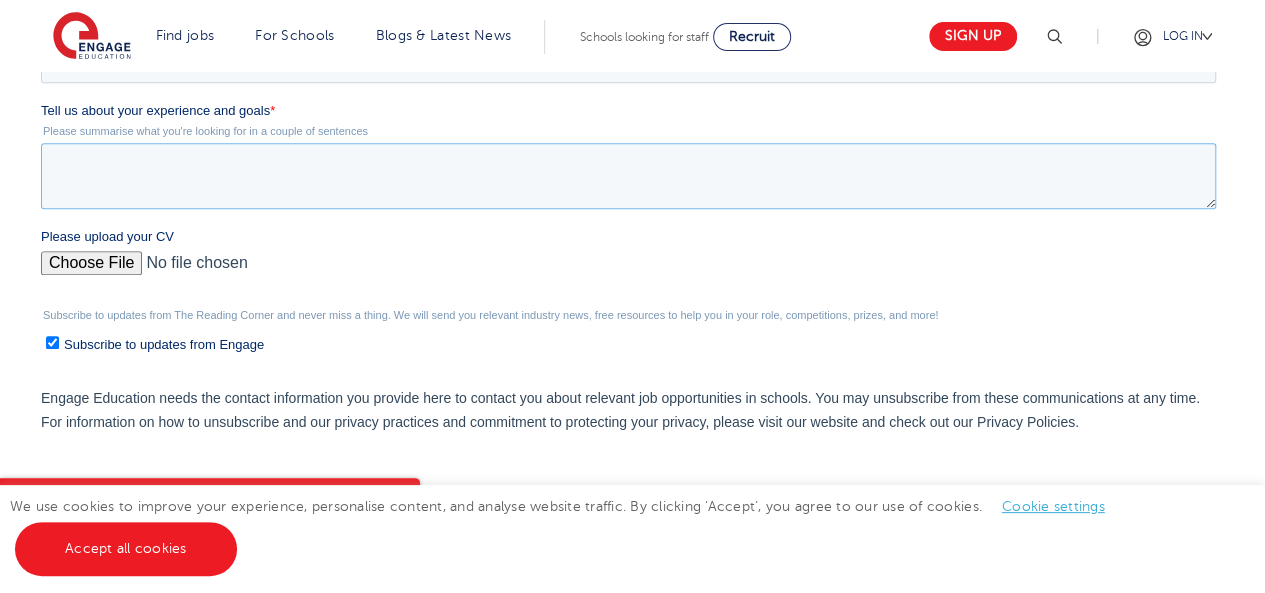 click on "Tell us about your experience and goals *" at bounding box center (628, 176) 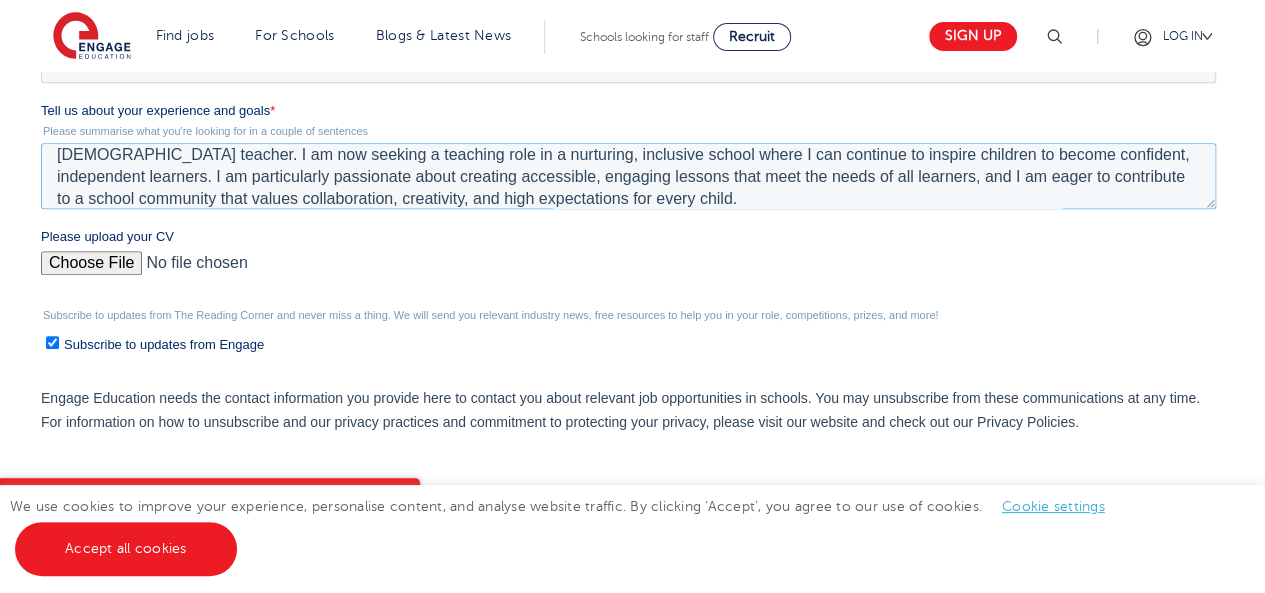scroll, scrollTop: 66, scrollLeft: 0, axis: vertical 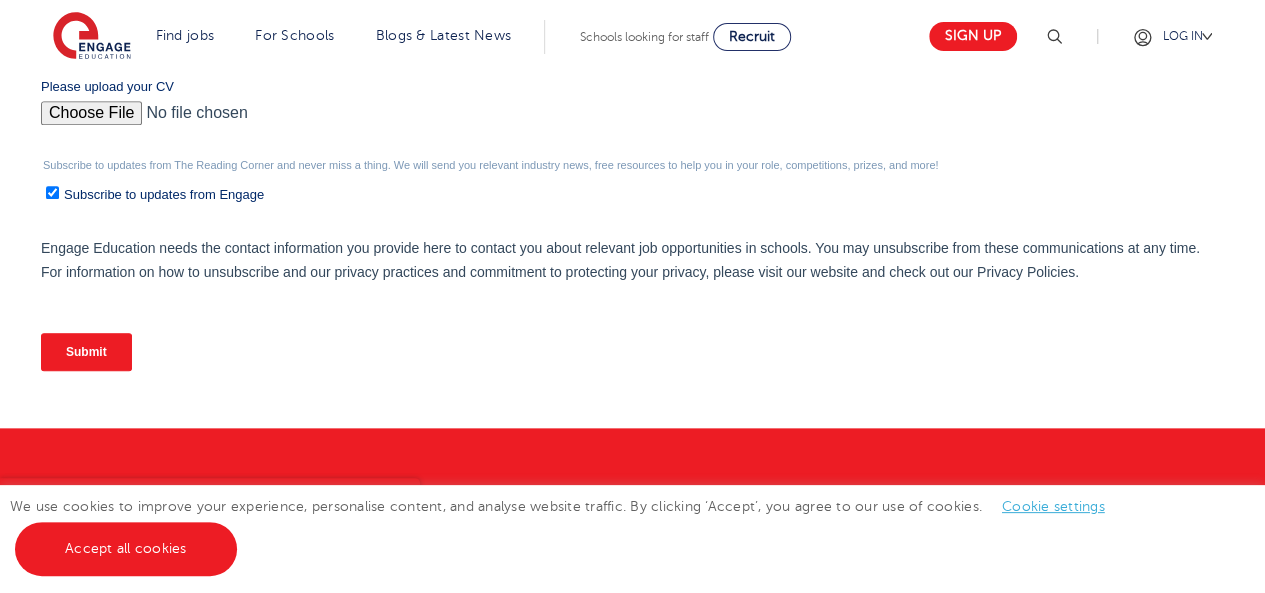 type on "I have recently completed a PGCE in Primary Education with SEND/Inclusion at the University of Cumbria and gained QTS. I have experience teaching across both Key Stages 1 and 2, as well as a background in supporting pupils with SEND, SEMH, and complex needs through my work as a support worker and trainee teacher. I am now seeking a teaching role in a nurturing, inclusive school where I can continue to inspire children to become confident, independent learners. I am particularly passionate about creating accessible, engaging lessons that meet the needs of all learners, and I am eager to contribute to a school community that values collaboration, creativity, and high expectations for every child." 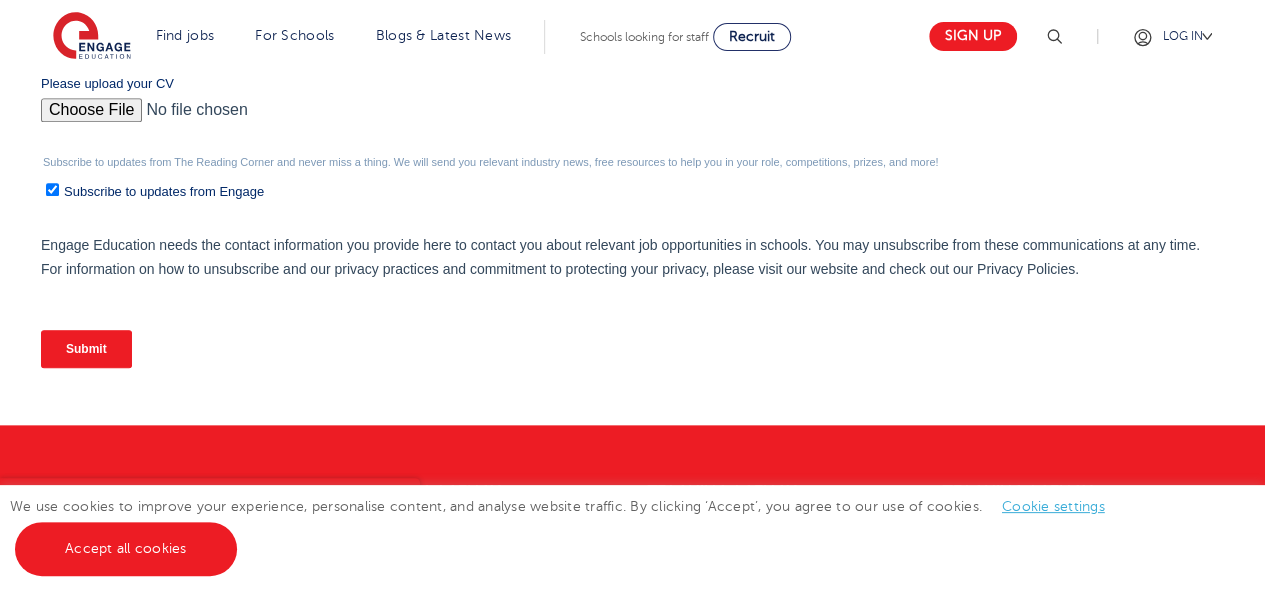 click on "Submit" at bounding box center [86, 349] 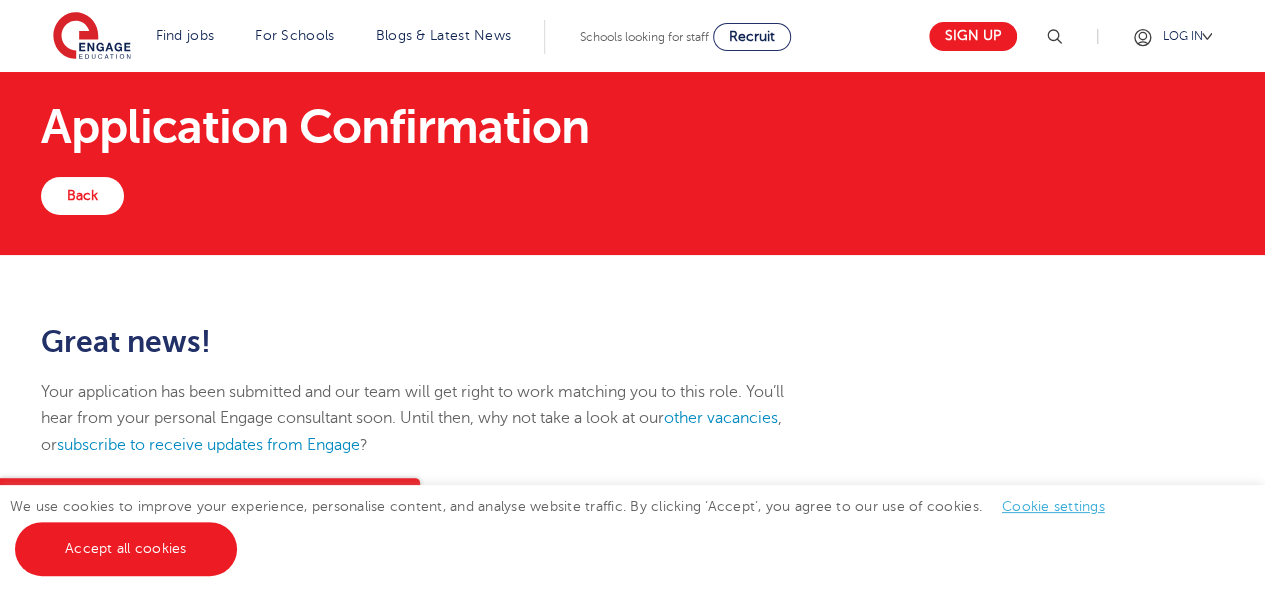scroll, scrollTop: 0, scrollLeft: 0, axis: both 